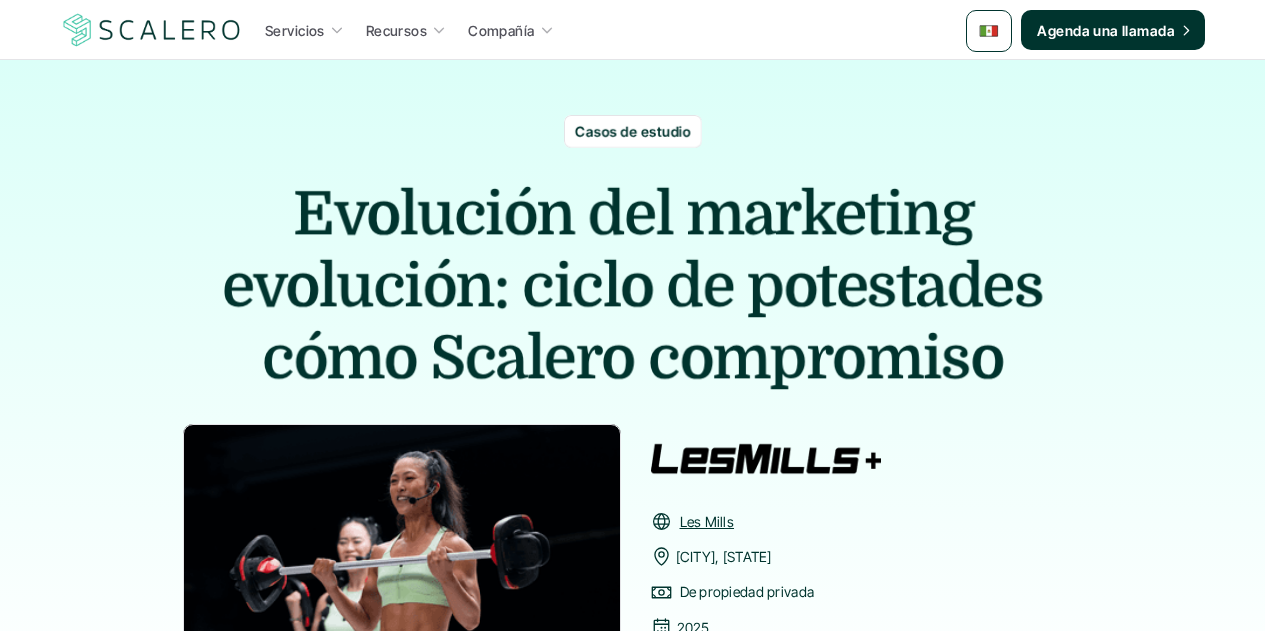 scroll, scrollTop: 978, scrollLeft: 0, axis: vertical 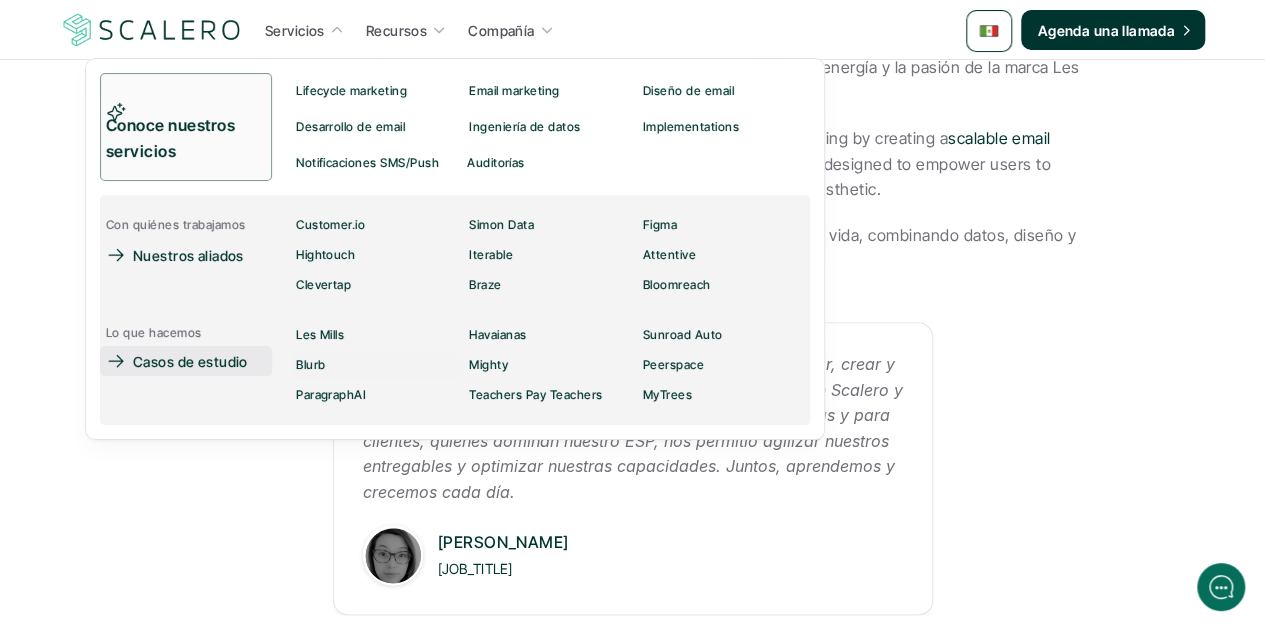click on "Casos de estudio" at bounding box center (190, 361) 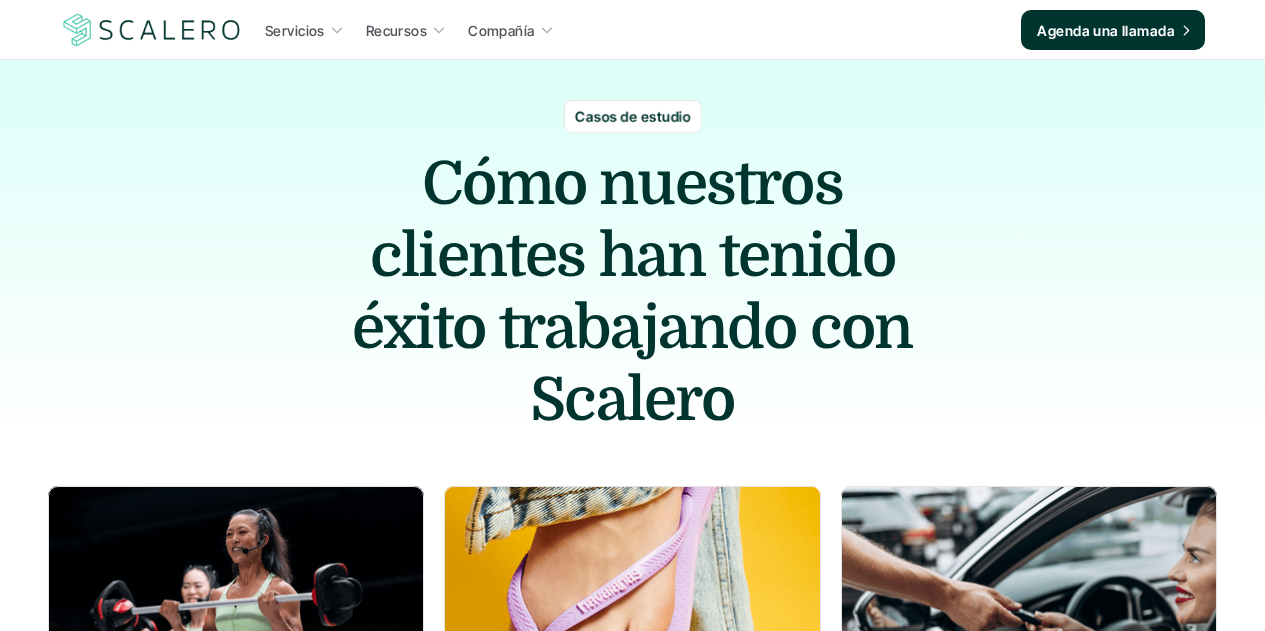 scroll, scrollTop: 0, scrollLeft: 0, axis: both 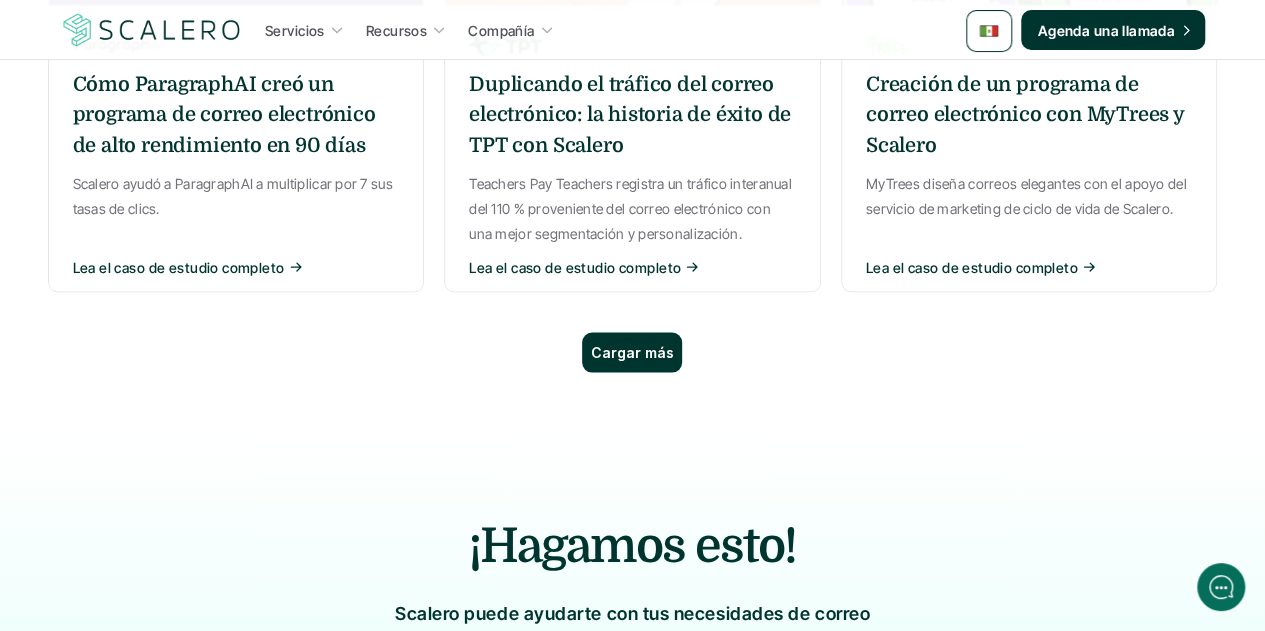 click on "Cargar más" at bounding box center [632, 352] 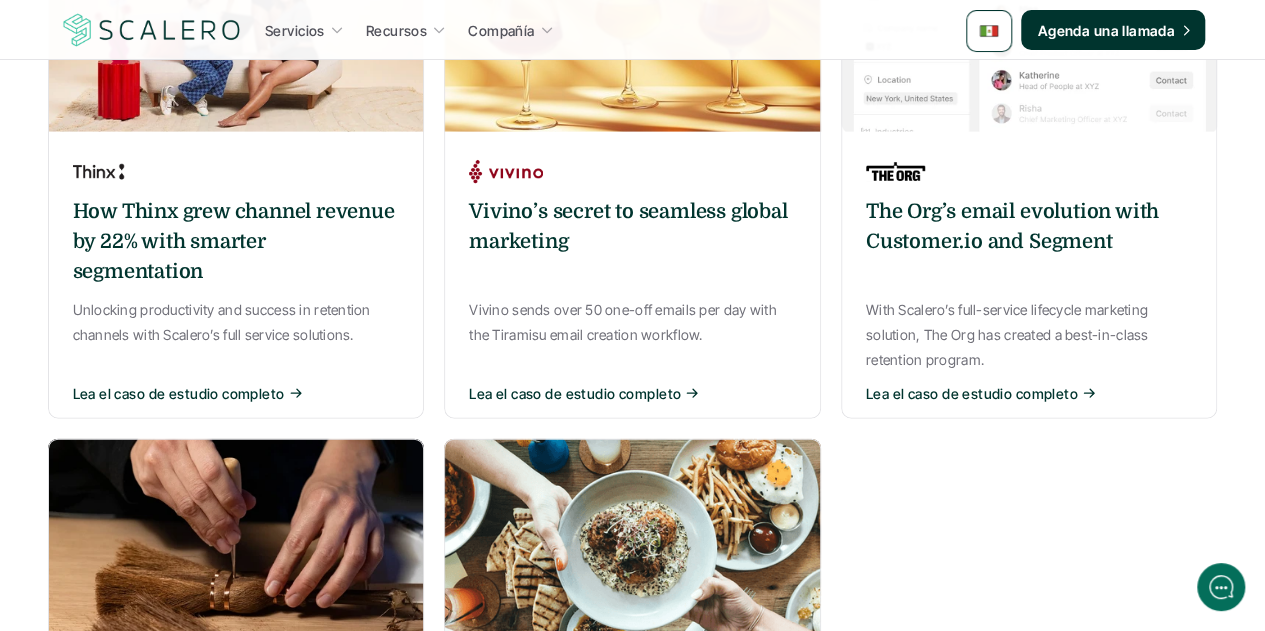 scroll, scrollTop: 2055, scrollLeft: 0, axis: vertical 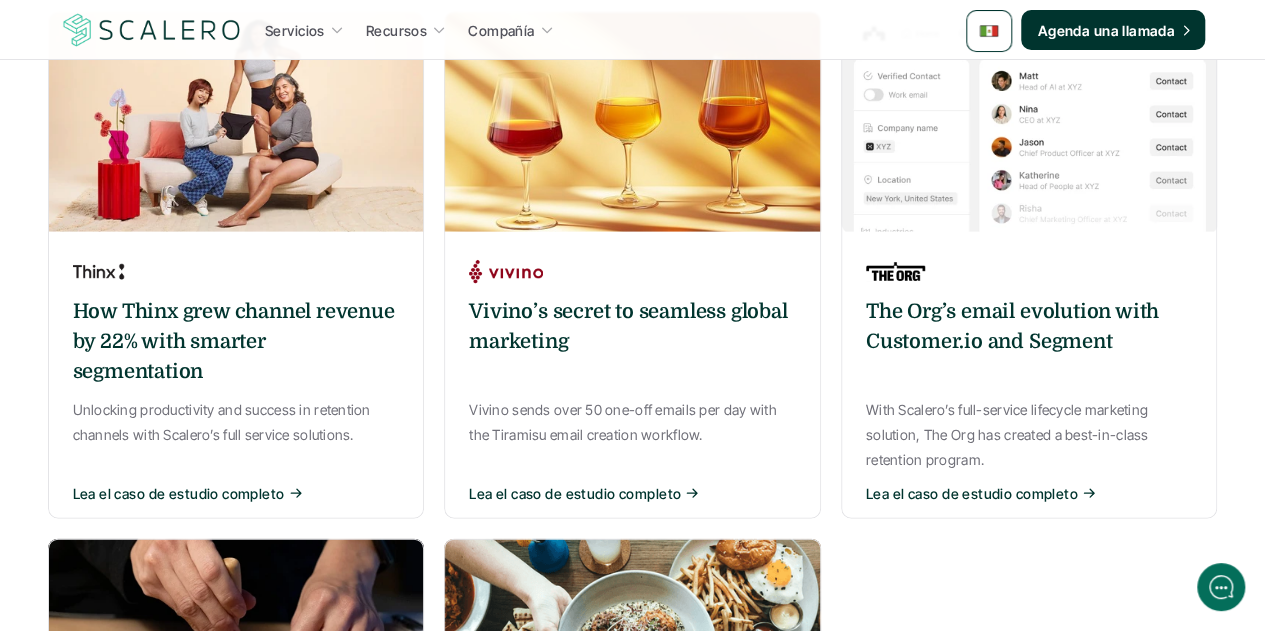 click on "Vivino’s secret to seamless global marketing" at bounding box center [632, 327] 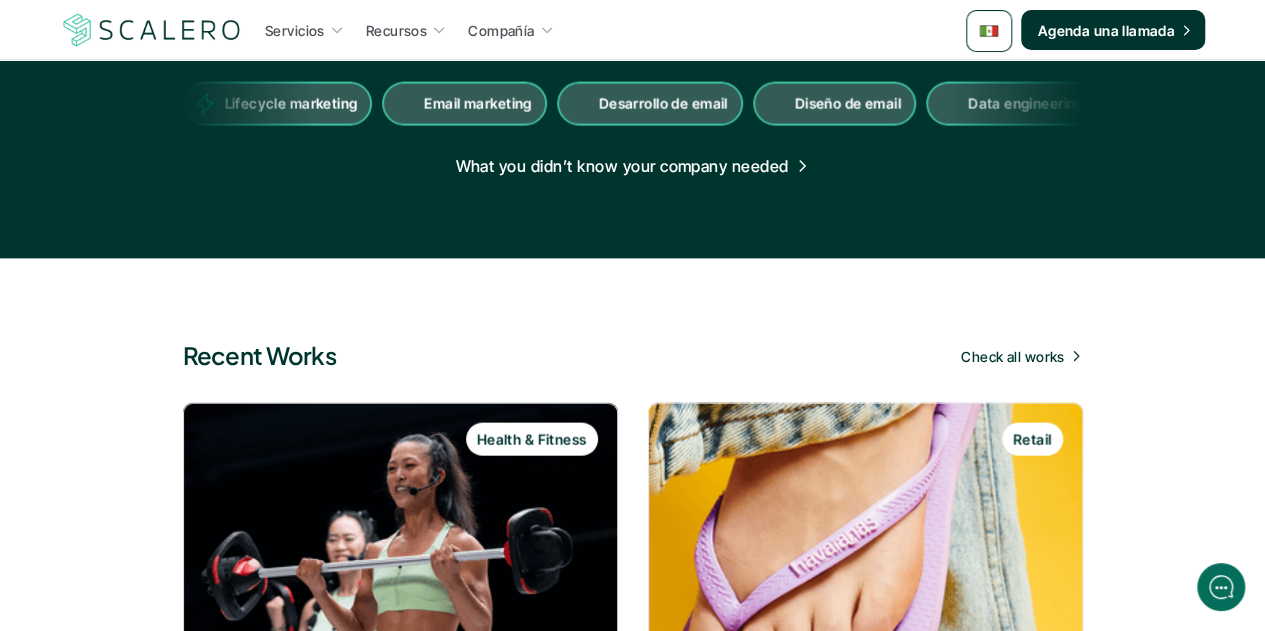 scroll, scrollTop: 0, scrollLeft: 0, axis: both 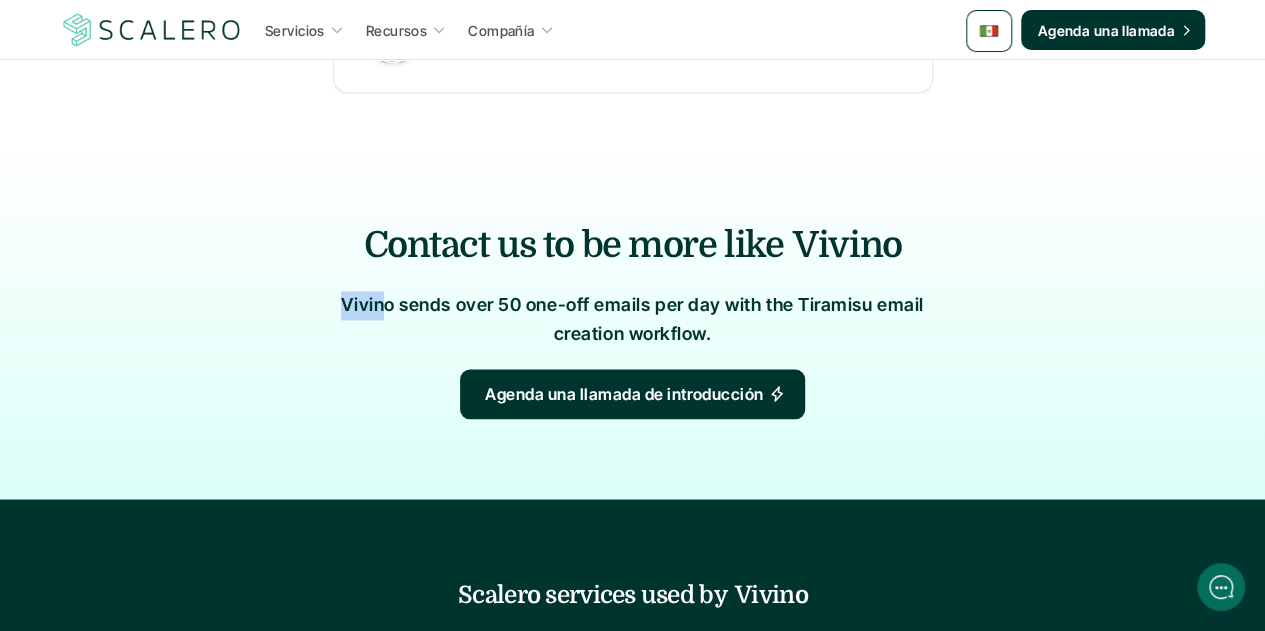 drag, startPoint x: 384, startPoint y: 287, endPoint x: 972, endPoint y: 273, distance: 588.1666 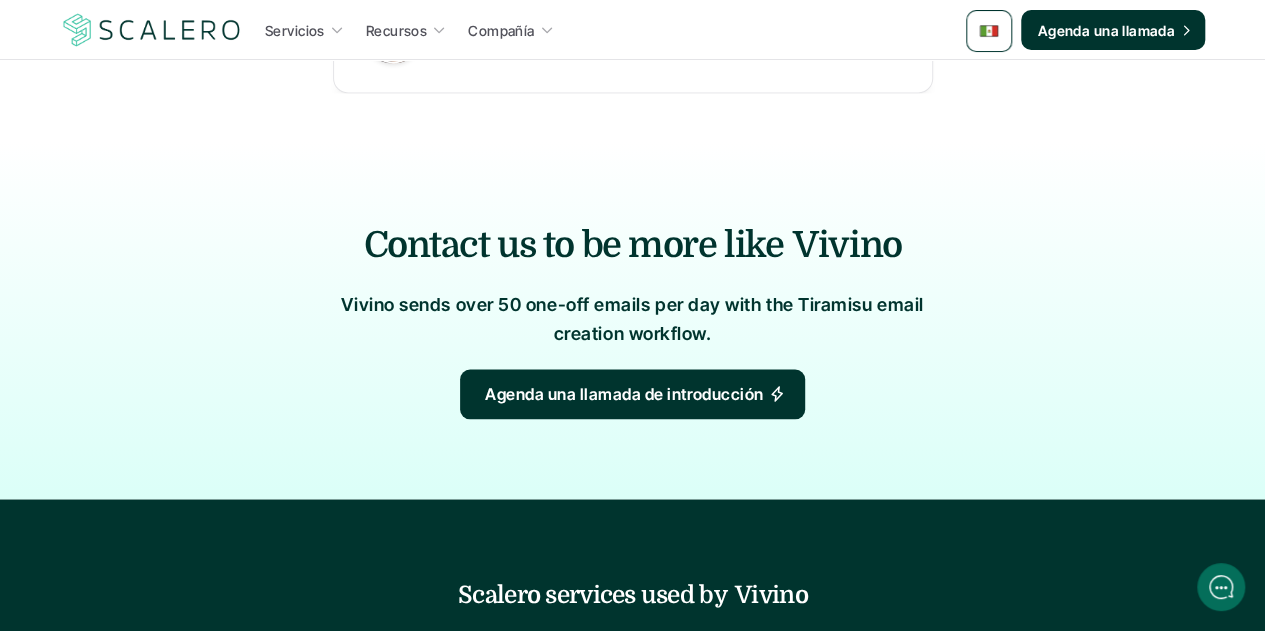 click on "Vivino sends over 50 one-off emails per day with the Tiramisu email creation workflow." at bounding box center [633, 320] 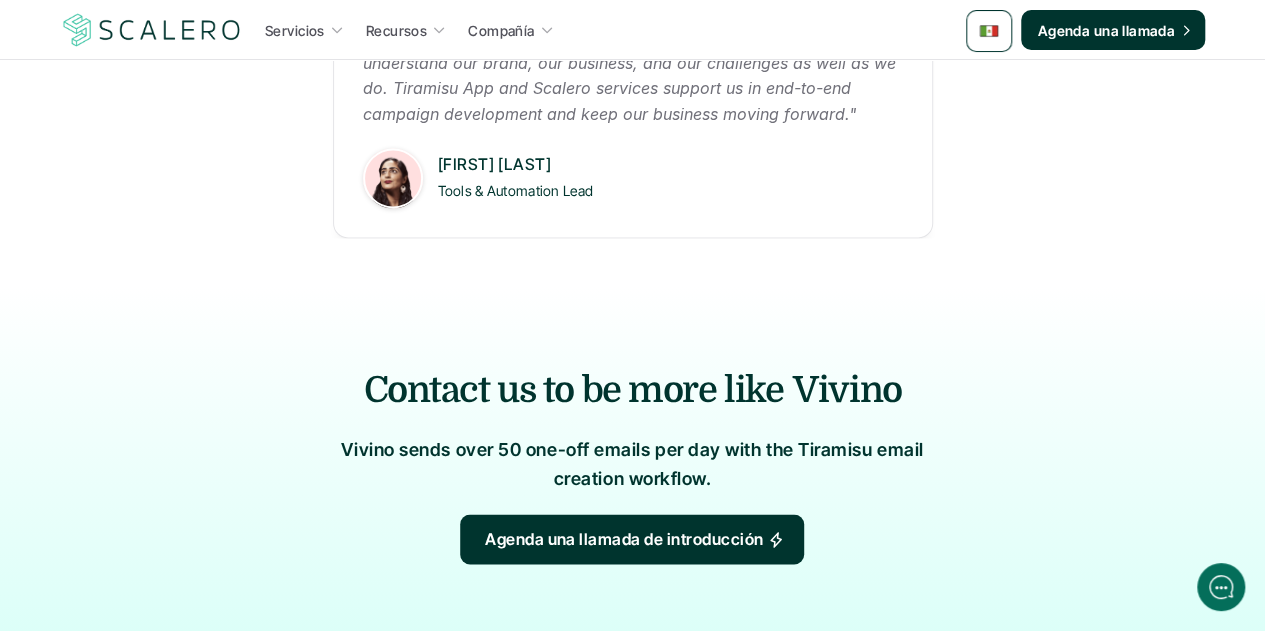 scroll, scrollTop: 1100, scrollLeft: 0, axis: vertical 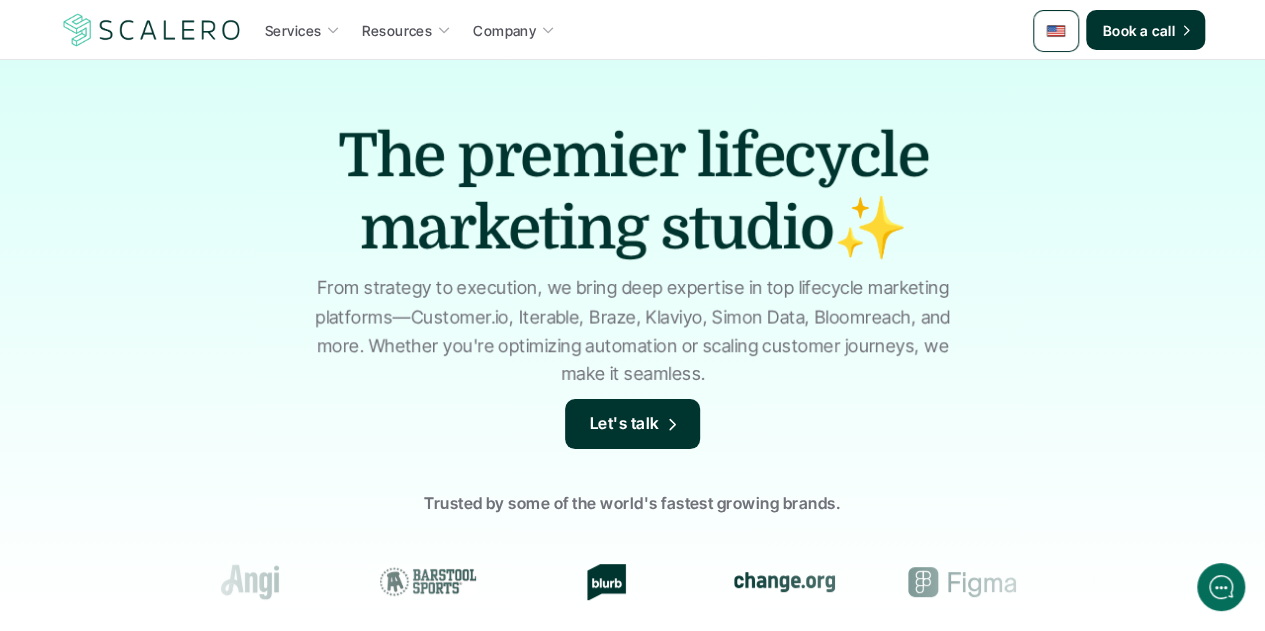 click at bounding box center (1056, 31) 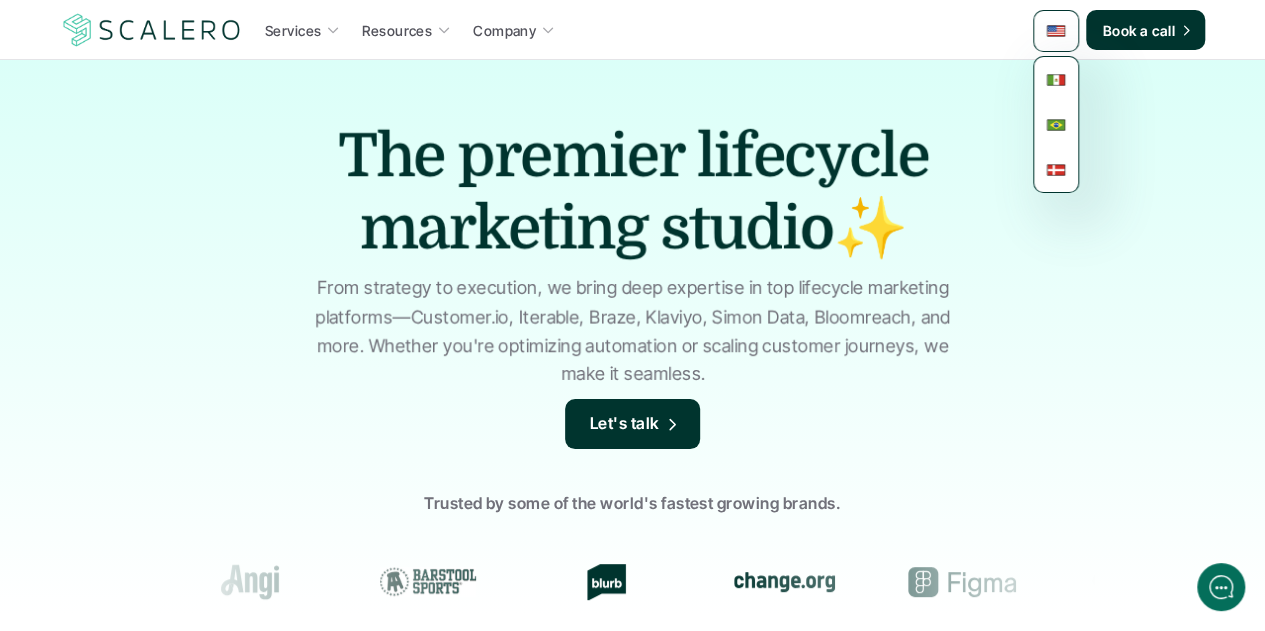 click at bounding box center [1056, 80] 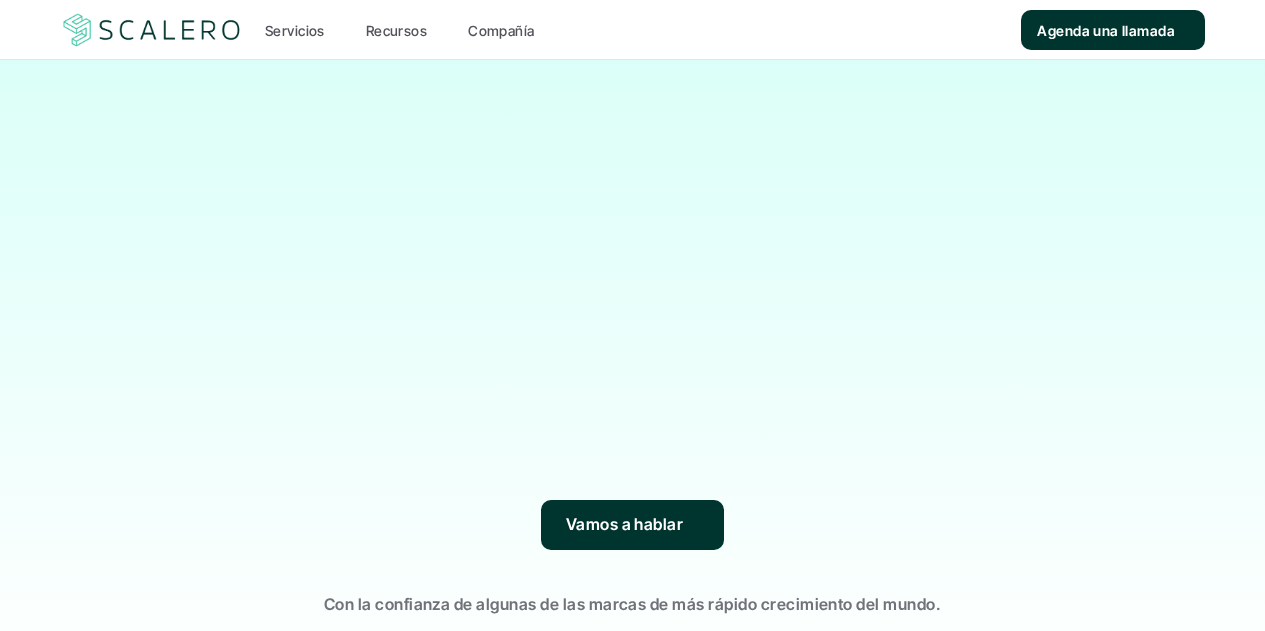 scroll, scrollTop: 0, scrollLeft: 0, axis: both 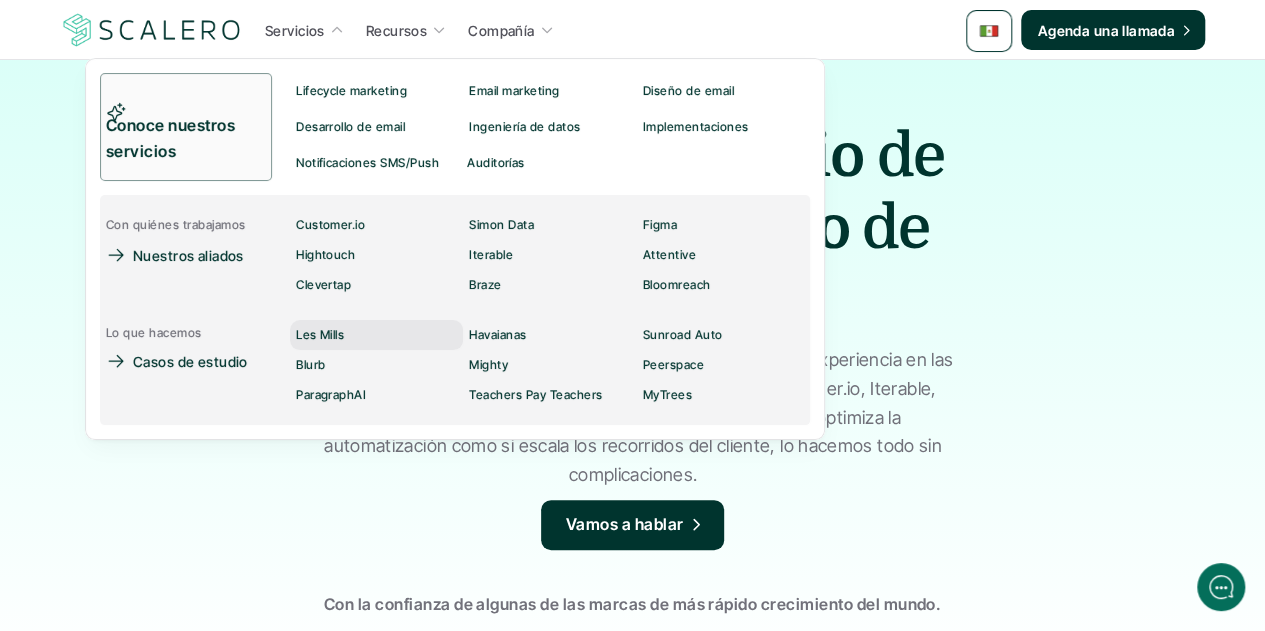 click on "Les Mills" at bounding box center [320, 335] 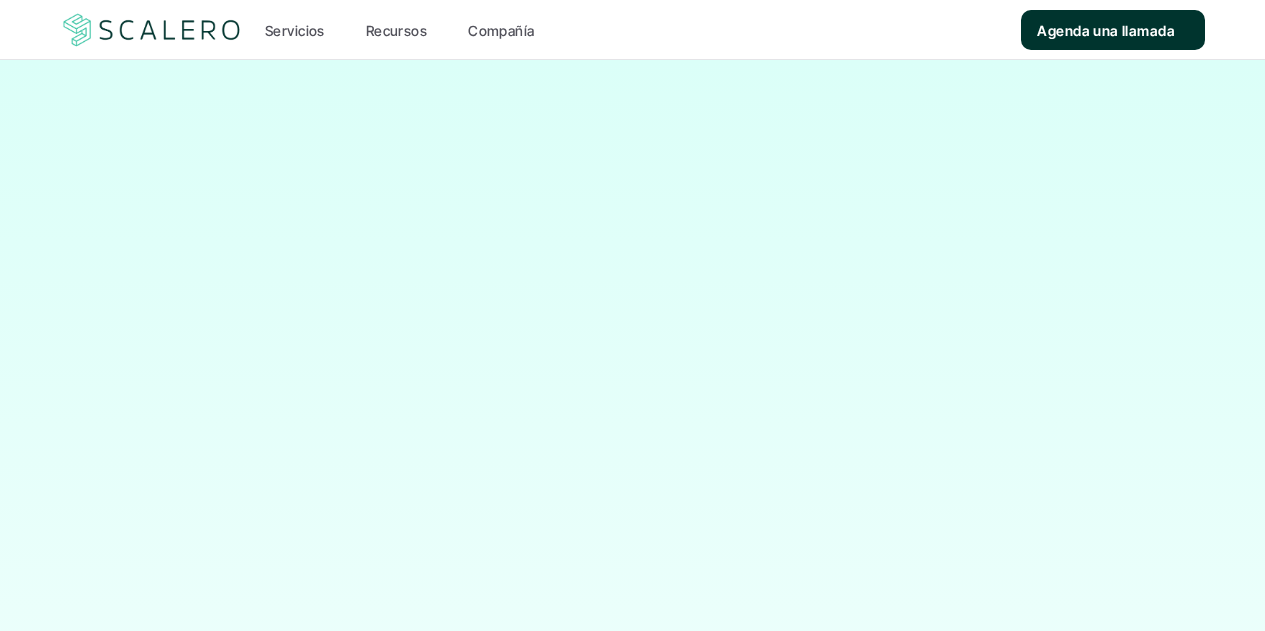 scroll, scrollTop: 0, scrollLeft: 0, axis: both 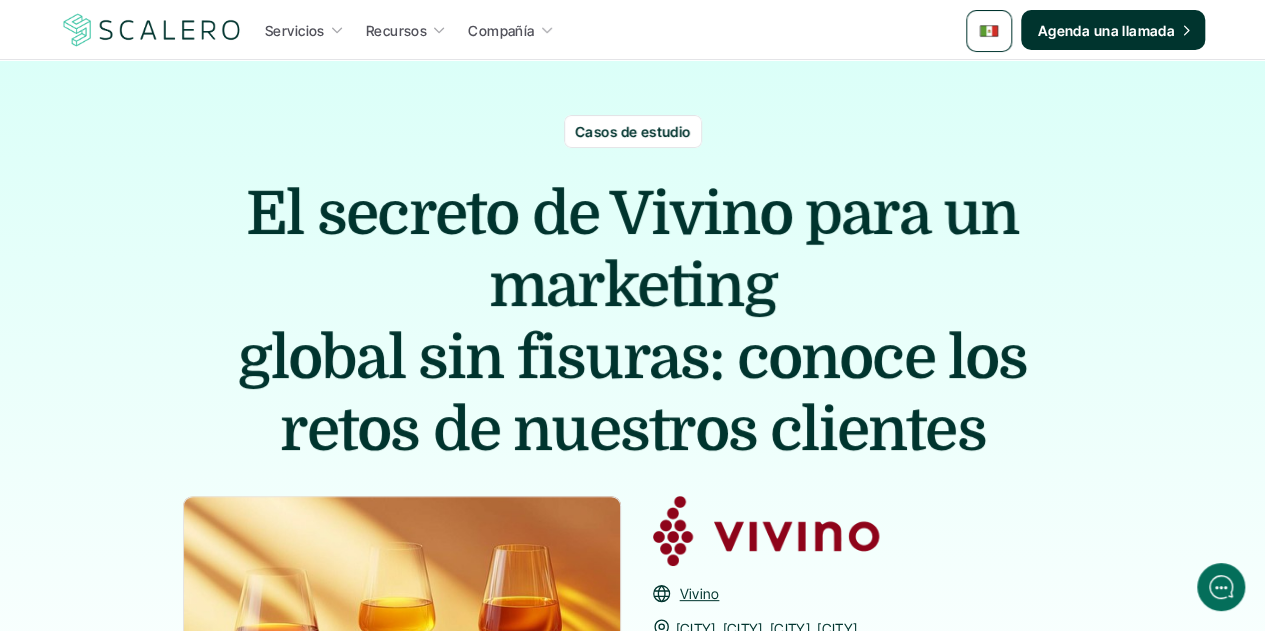 click on "global sin fisuras: conoce los retos de nuestros clientes" at bounding box center [633, 394] 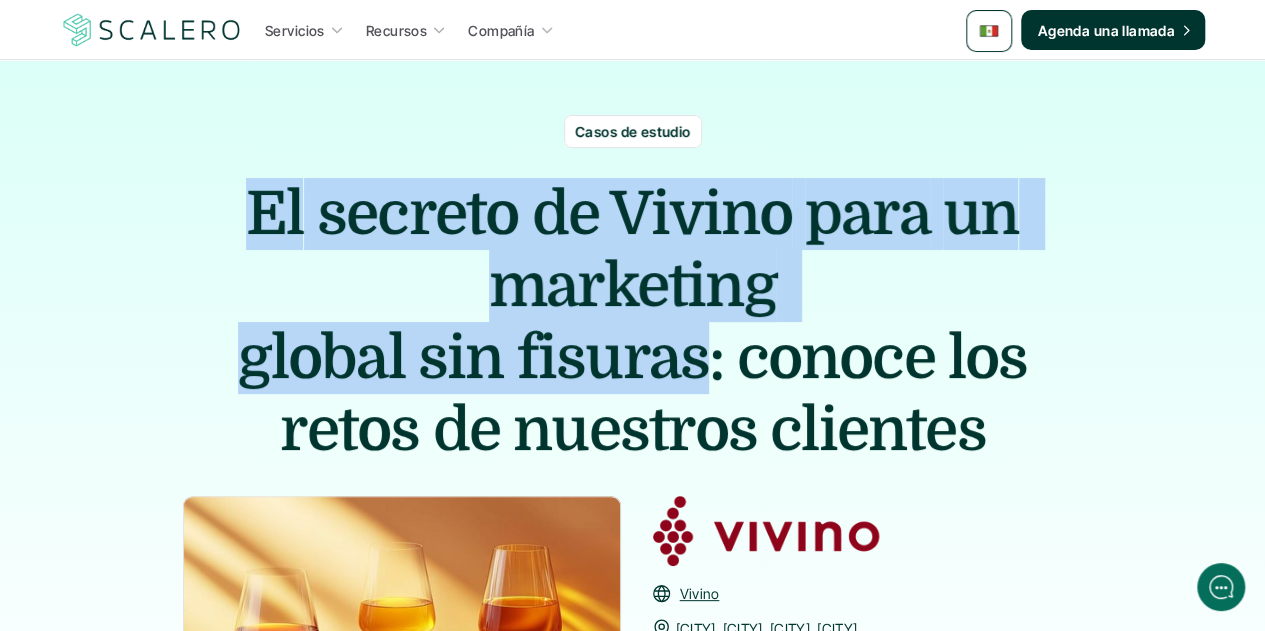 drag, startPoint x: 702, startPoint y: 357, endPoint x: 232, endPoint y: 211, distance: 492.15445 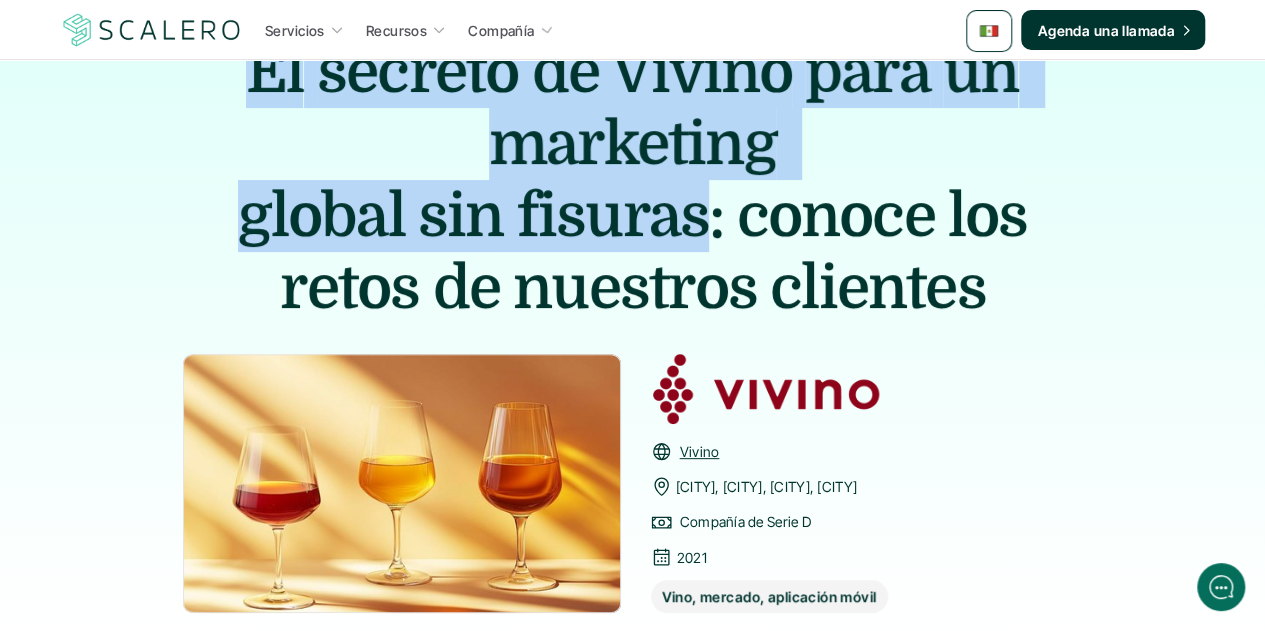 scroll, scrollTop: 200, scrollLeft: 0, axis: vertical 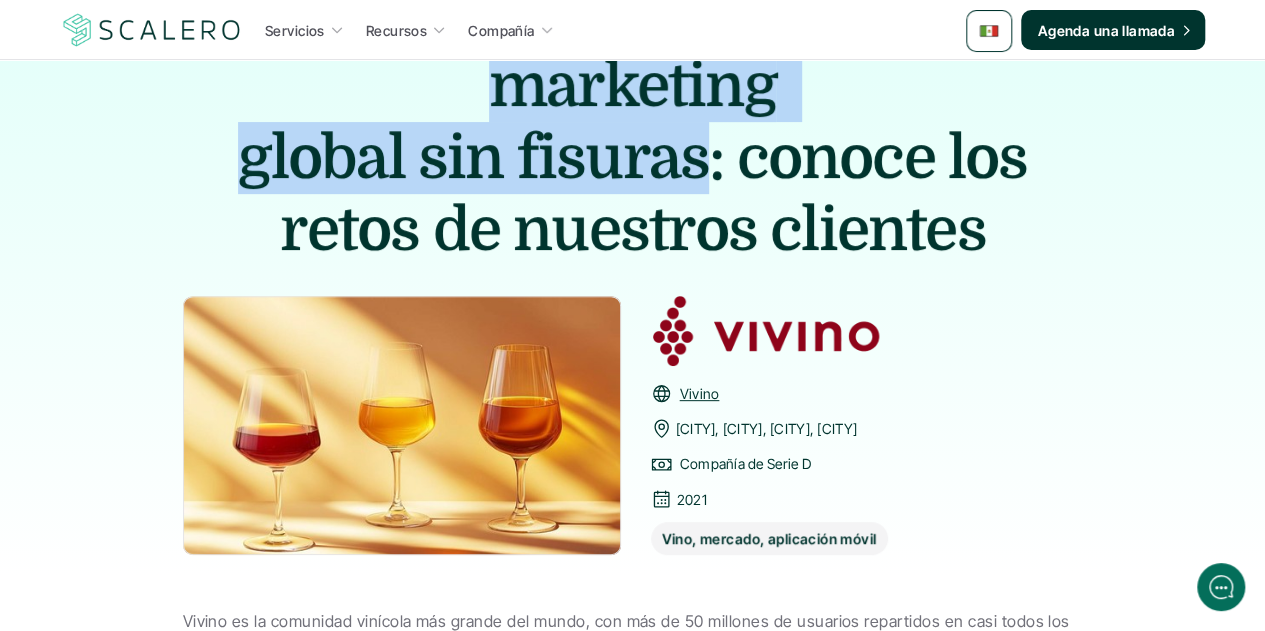drag, startPoint x: 916, startPoint y: 425, endPoint x: 676, endPoint y: 422, distance: 240.01875 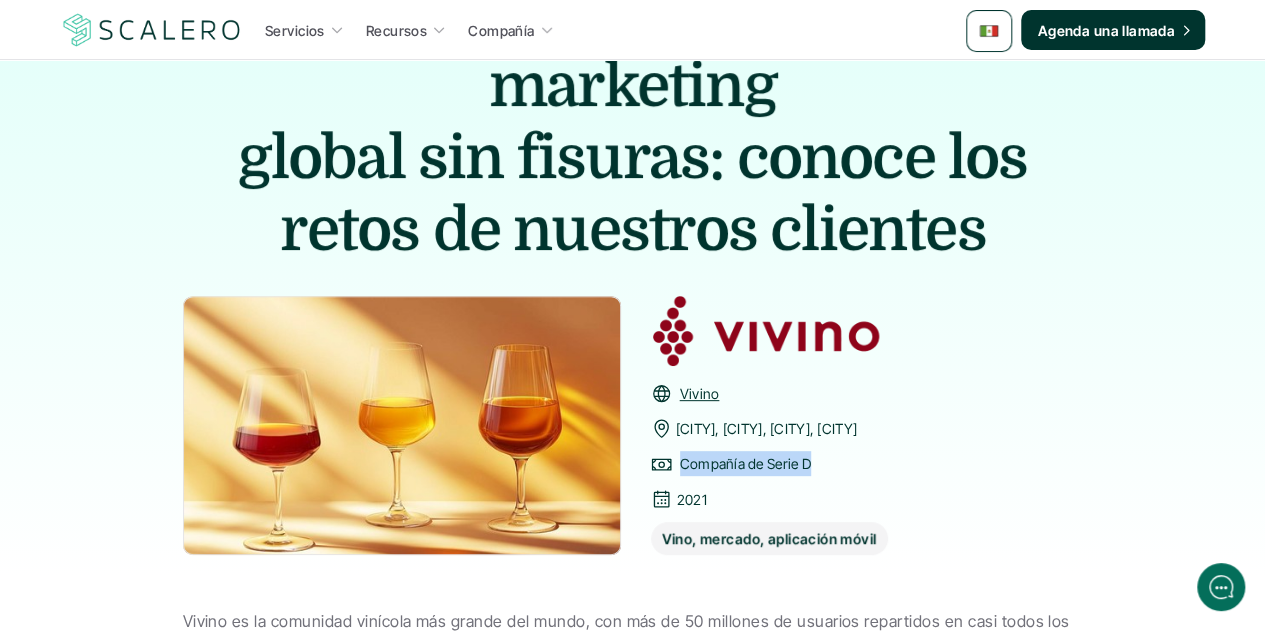 drag, startPoint x: 809, startPoint y: 468, endPoint x: 684, endPoint y: 457, distance: 125.48307 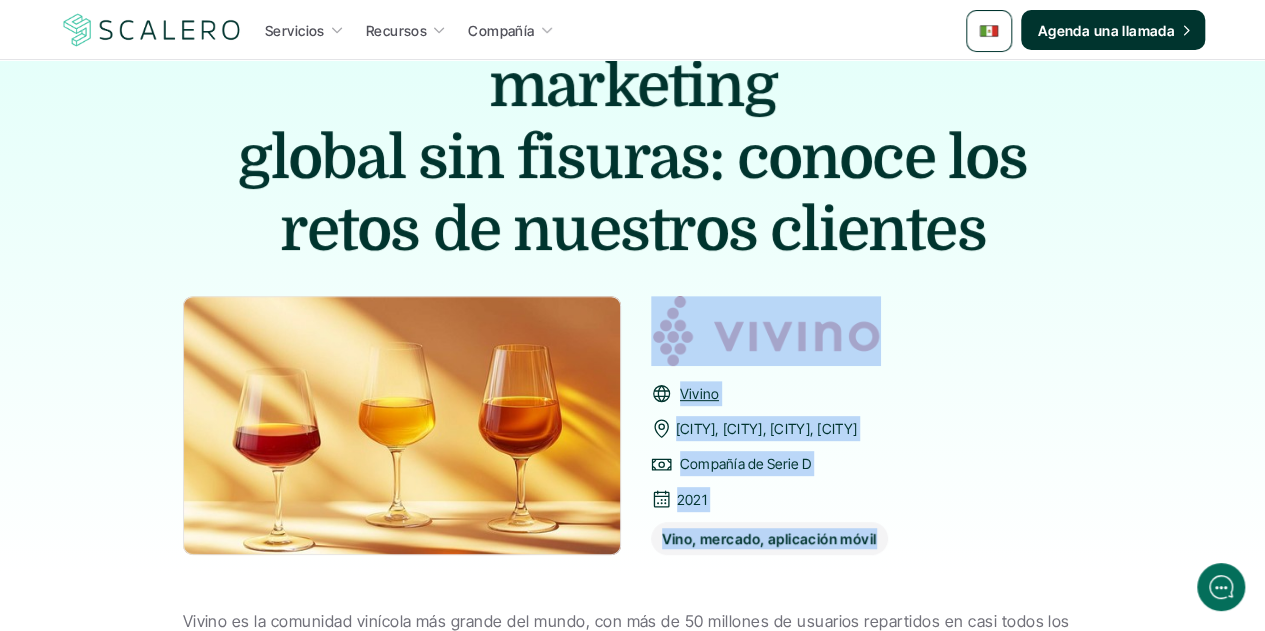 drag, startPoint x: 871, startPoint y: 537, endPoint x: 632, endPoint y: 530, distance: 239.1025 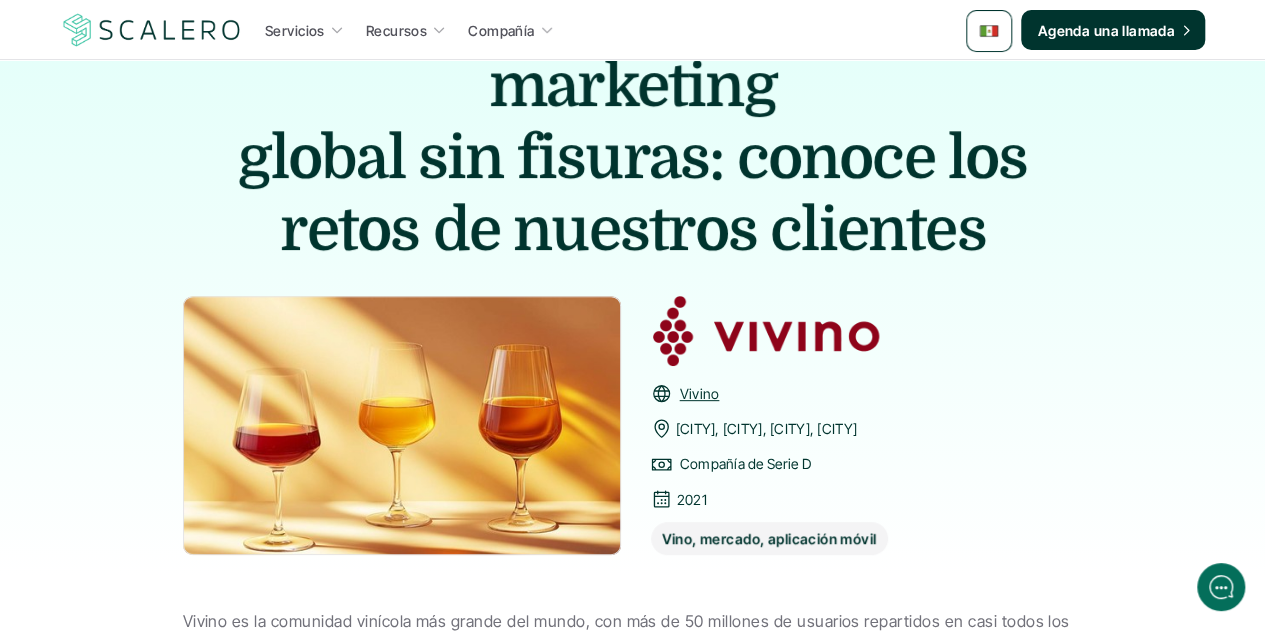 click on "Vino, mercado, aplicación móvil" at bounding box center [769, 538] 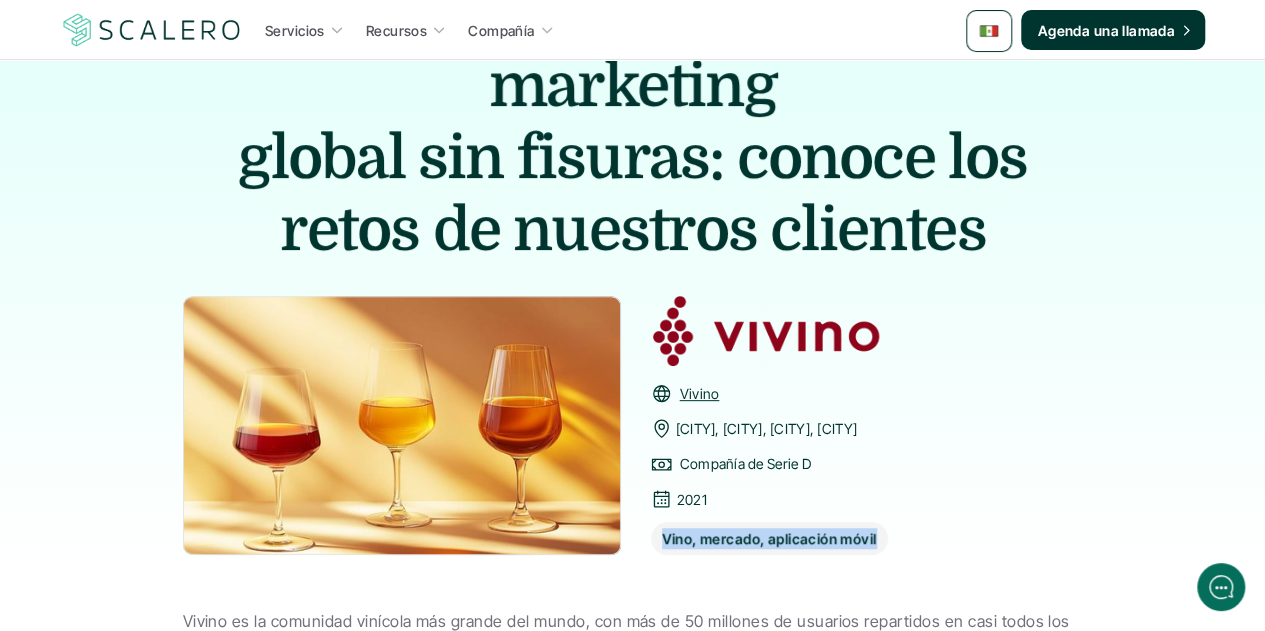 drag, startPoint x: 873, startPoint y: 541, endPoint x: 666, endPoint y: 539, distance: 207.00966 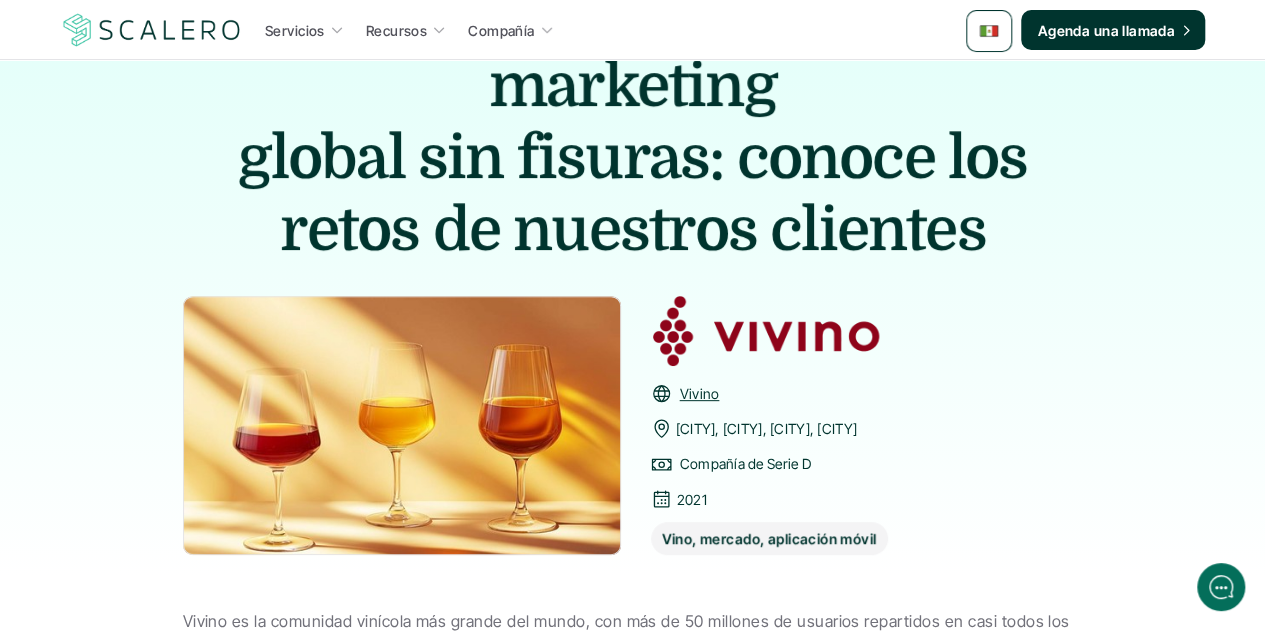 drag, startPoint x: 822, startPoint y: 459, endPoint x: 681, endPoint y: 459, distance: 141 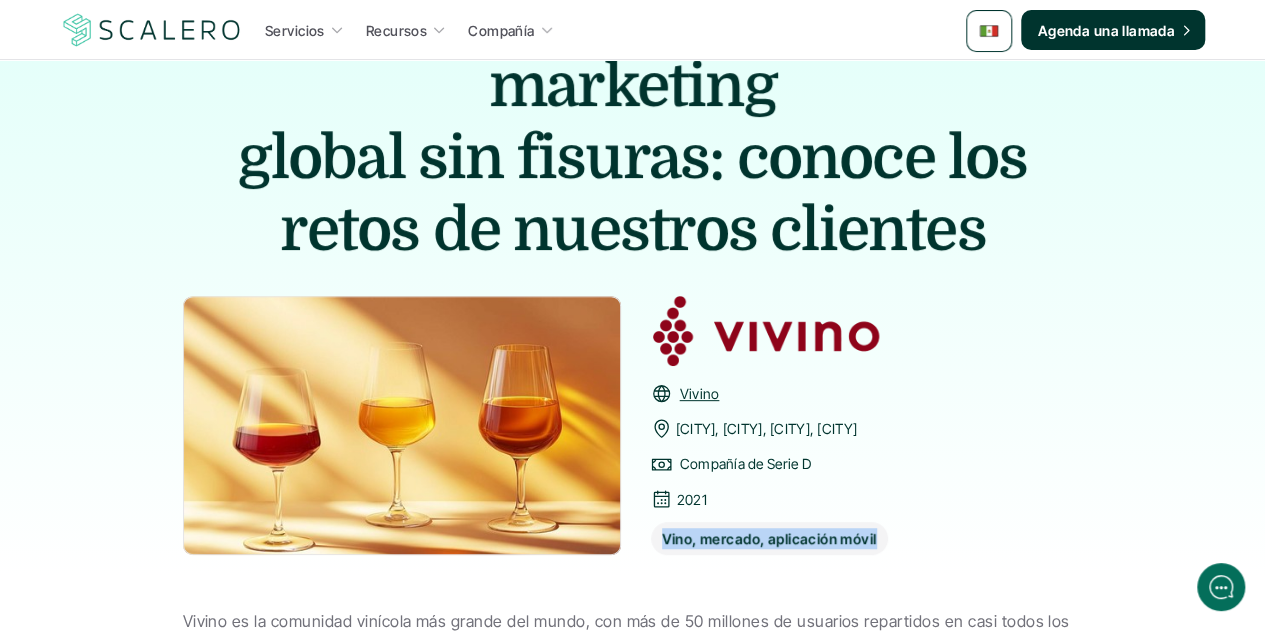 drag, startPoint x: 873, startPoint y: 536, endPoint x: 662, endPoint y: 532, distance: 211.03792 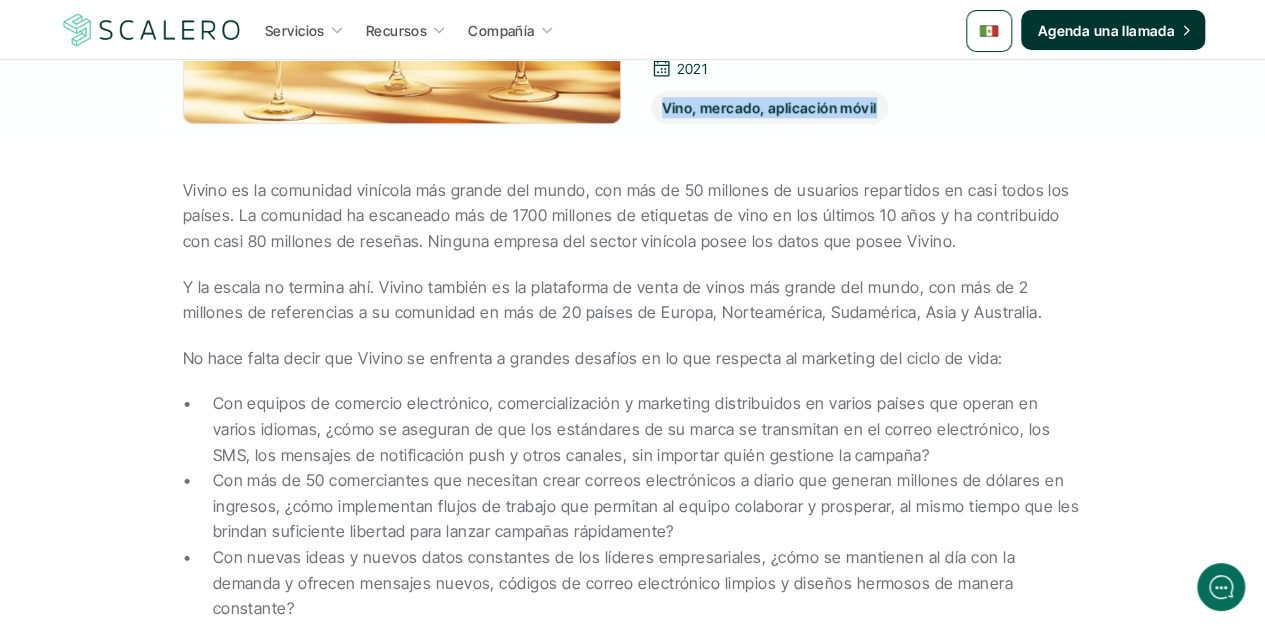 scroll, scrollTop: 600, scrollLeft: 0, axis: vertical 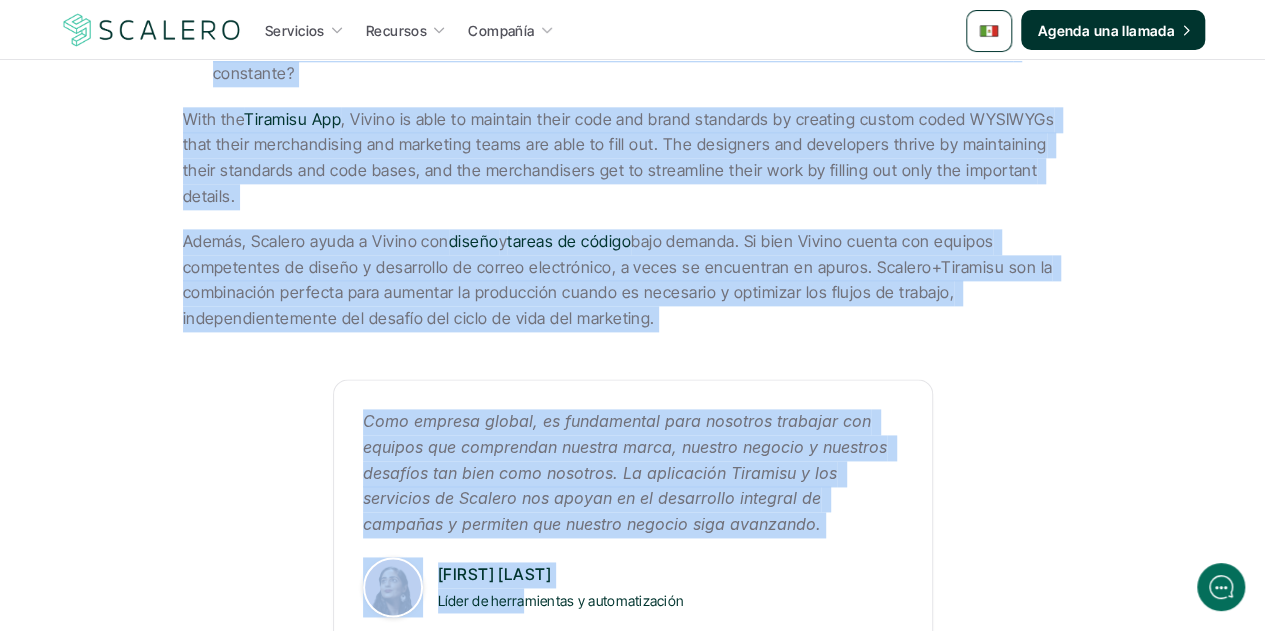 drag, startPoint x: 184, startPoint y: 217, endPoint x: 661, endPoint y: 267, distance: 479.61337 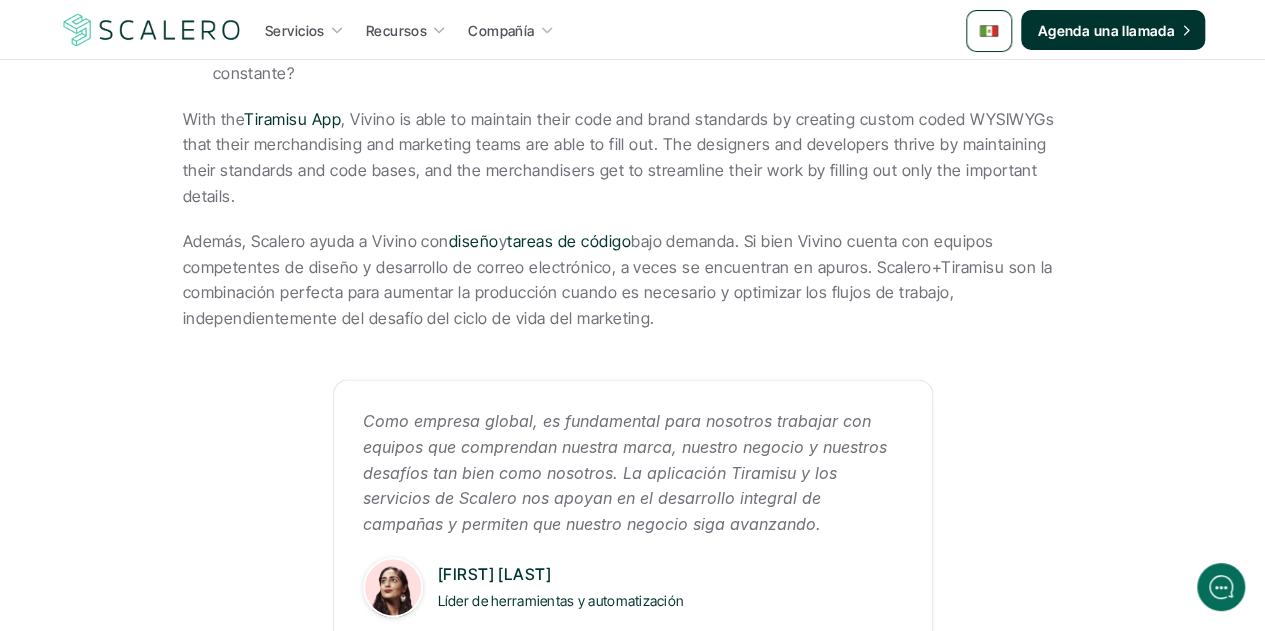 drag, startPoint x: 739, startPoint y: 472, endPoint x: 349, endPoint y: 383, distance: 400.02625 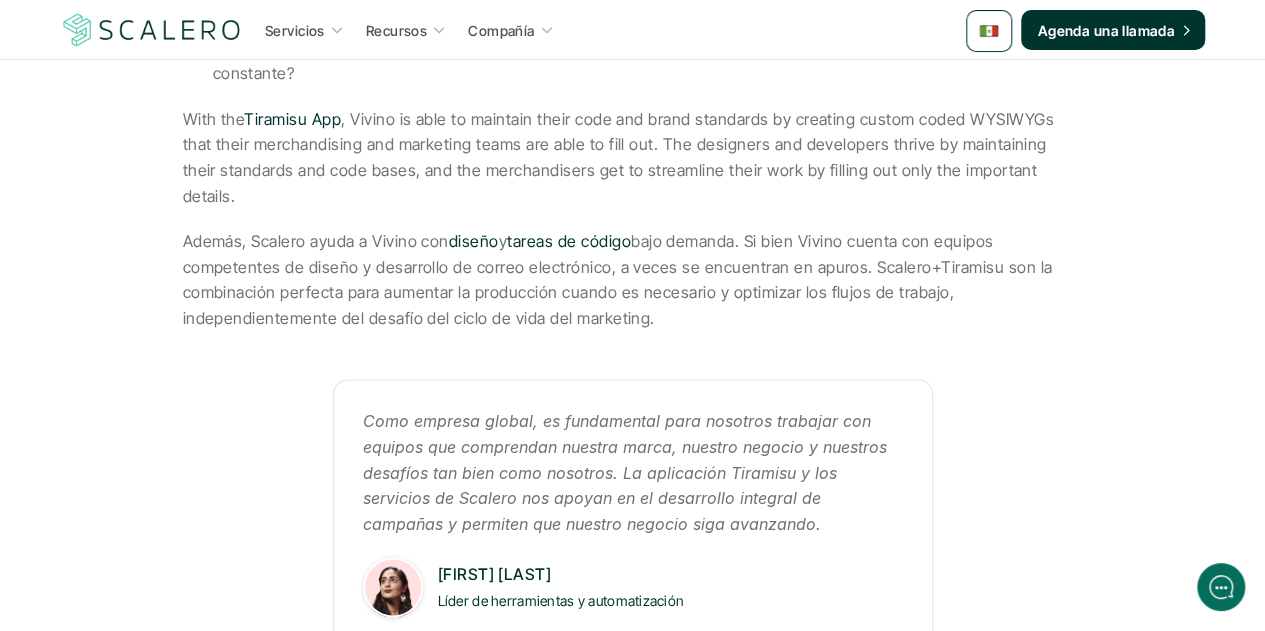 click on "Como empresa global, es fundamental para nosotros trabajar con equipos que comprendan nuestra marca, nuestro negocio y nuestros desafíos tan bien como nosotros. La aplicación Tiramisu y los servicios de Scalero nos apoyan en el desarrollo integral de campañas y permiten que nuestro negocio siga avanzando." at bounding box center [627, 472] 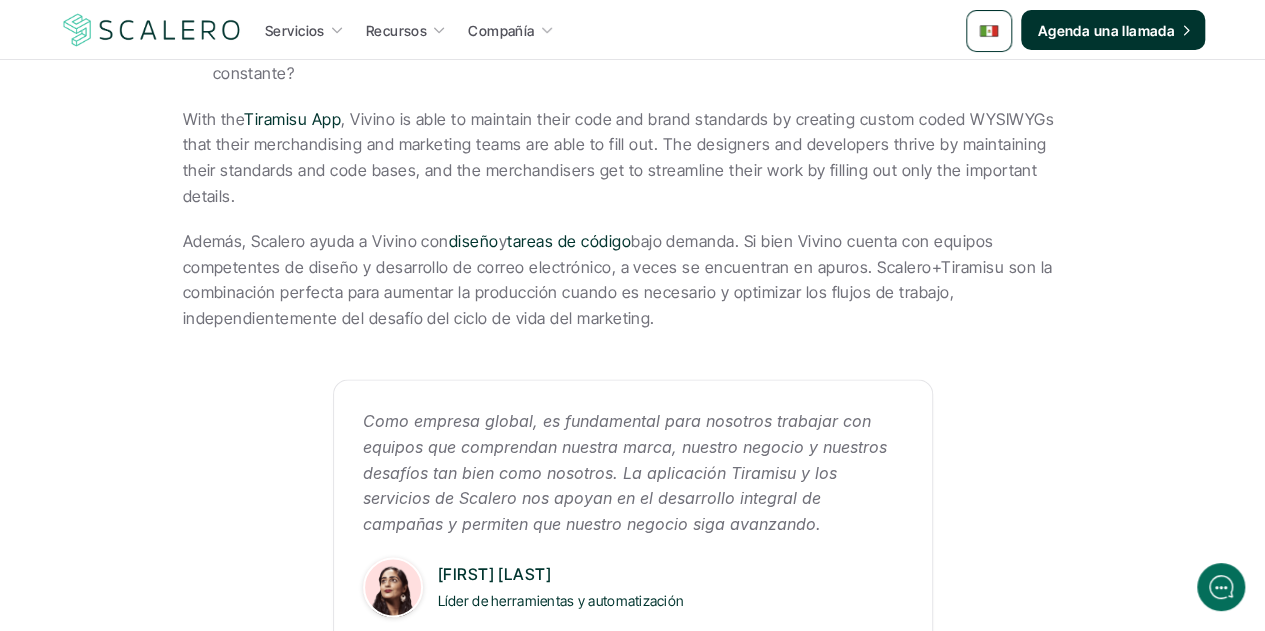 drag, startPoint x: 739, startPoint y: 472, endPoint x: 361, endPoint y: 353, distance: 396.28903 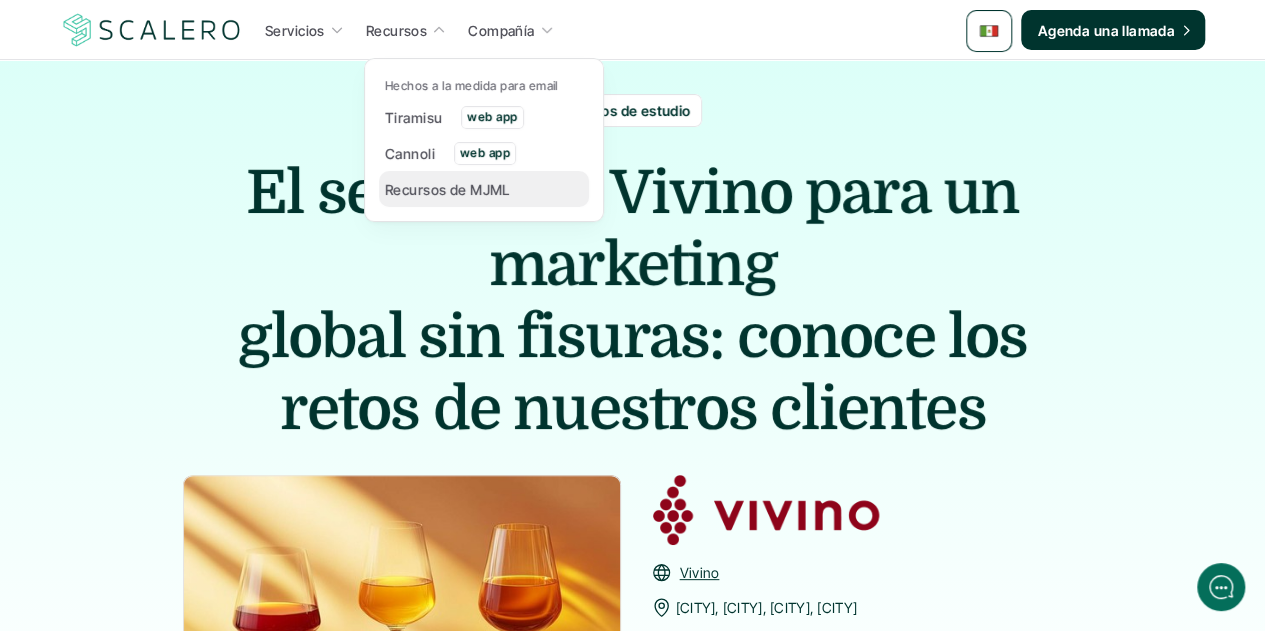 scroll, scrollTop: 0, scrollLeft: 0, axis: both 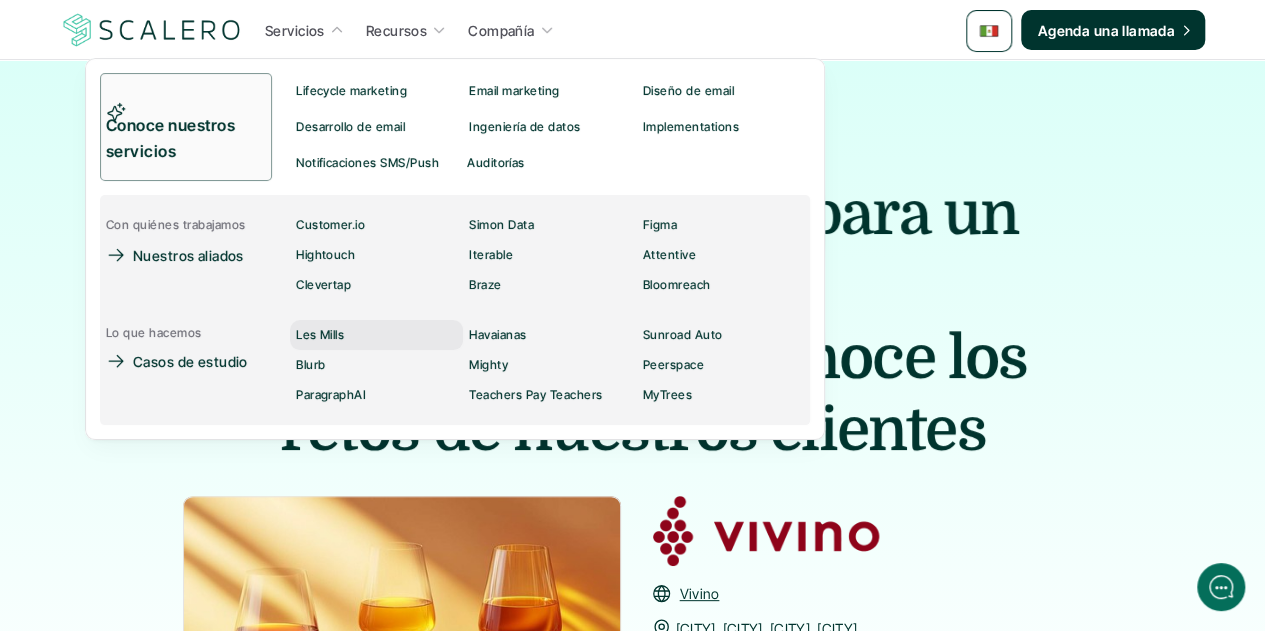 click on "Les Mills" at bounding box center (326, 335) 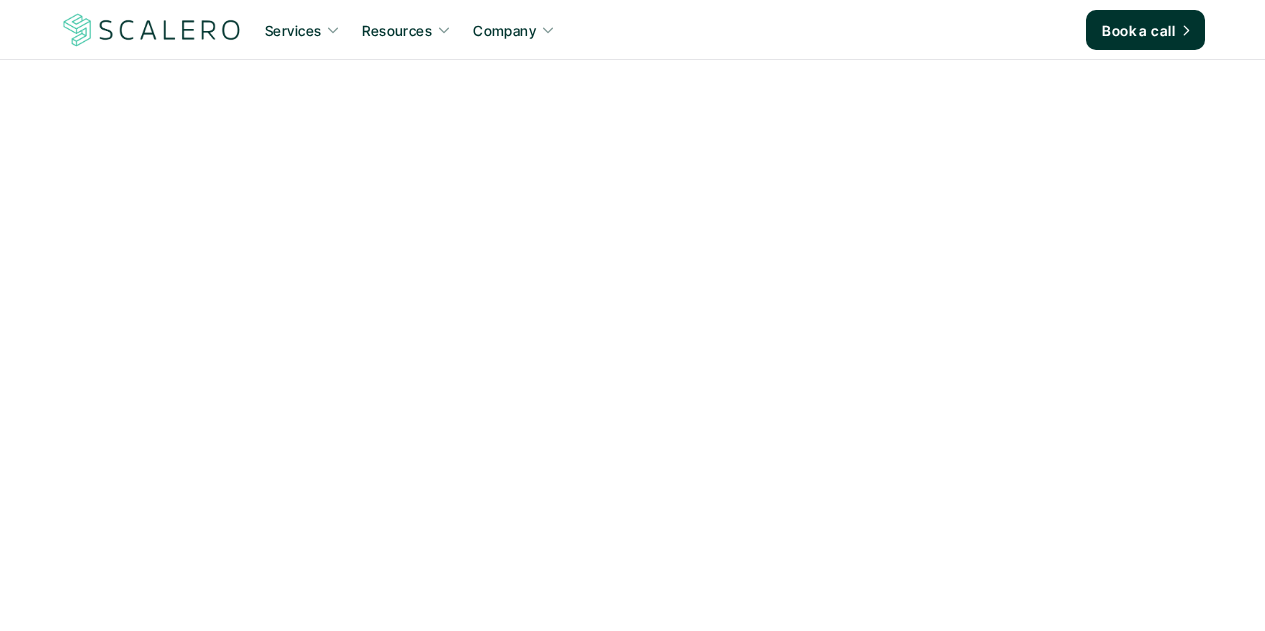 scroll, scrollTop: 0, scrollLeft: 0, axis: both 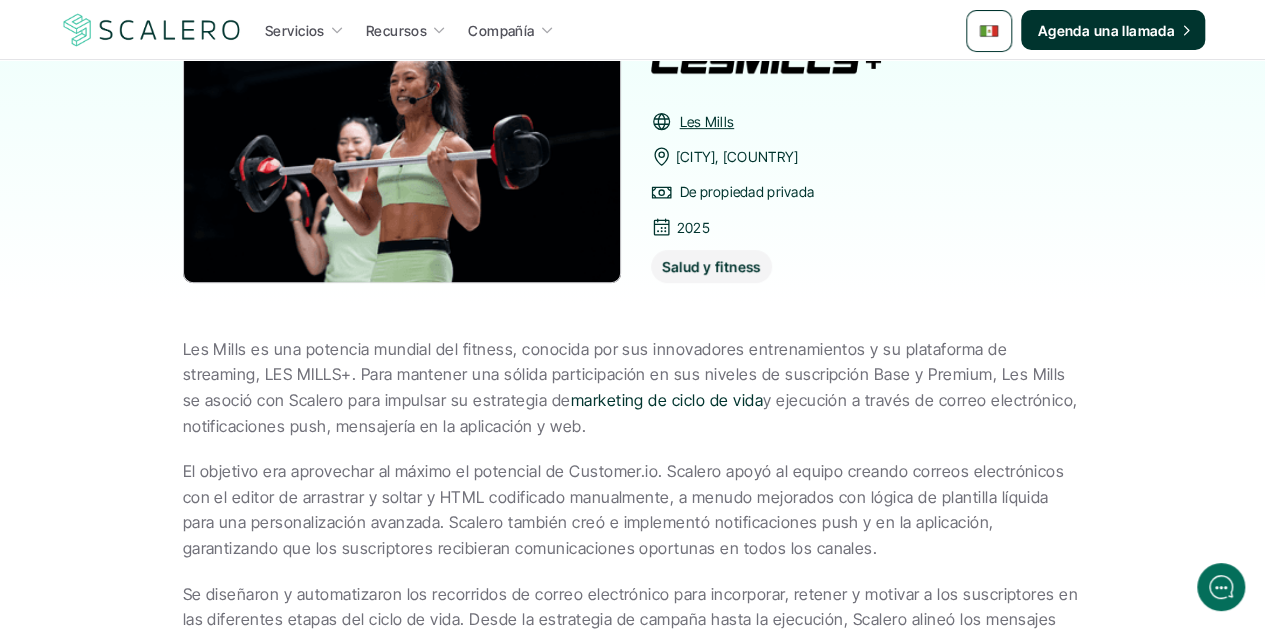 click on "Salud y fitness" at bounding box center [711, 266] 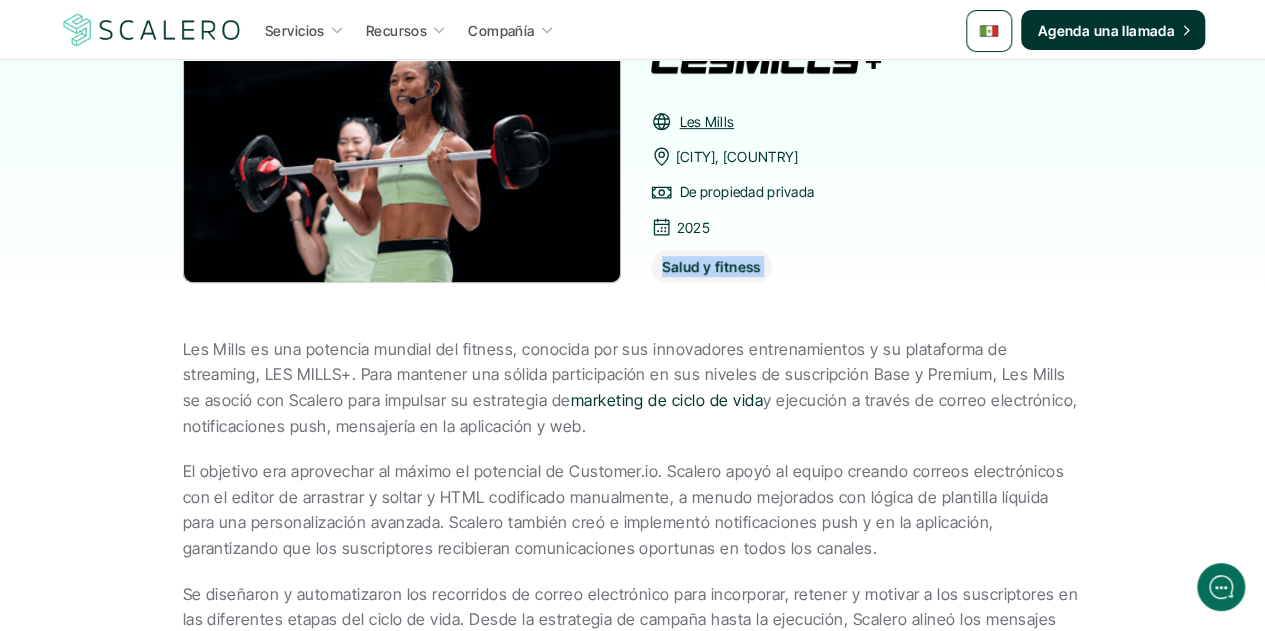 click on "Salud y fitness" at bounding box center [711, 266] 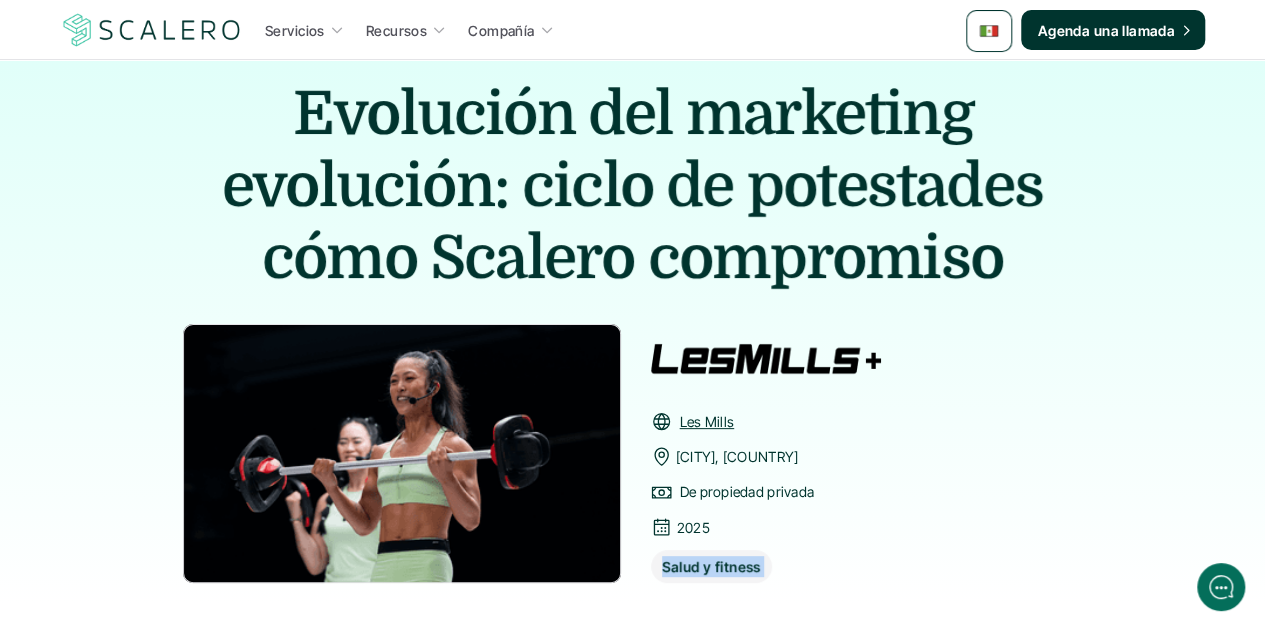 scroll, scrollTop: 0, scrollLeft: 0, axis: both 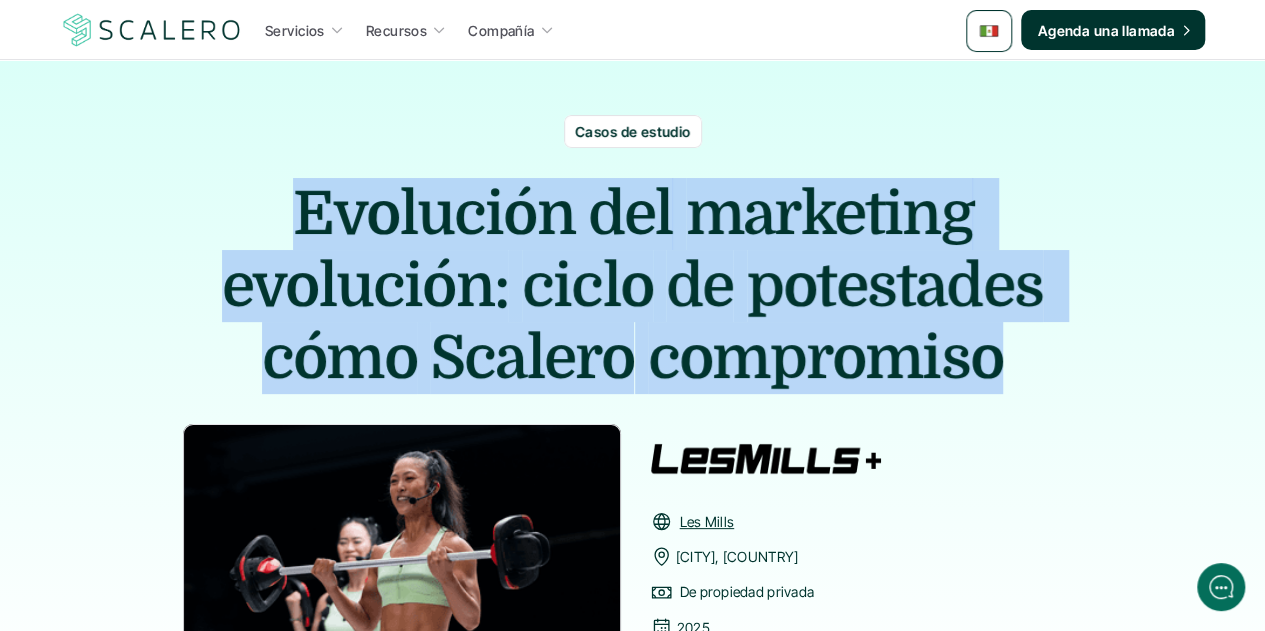 drag, startPoint x: 288, startPoint y: 202, endPoint x: 1002, endPoint y: 338, distance: 726.837 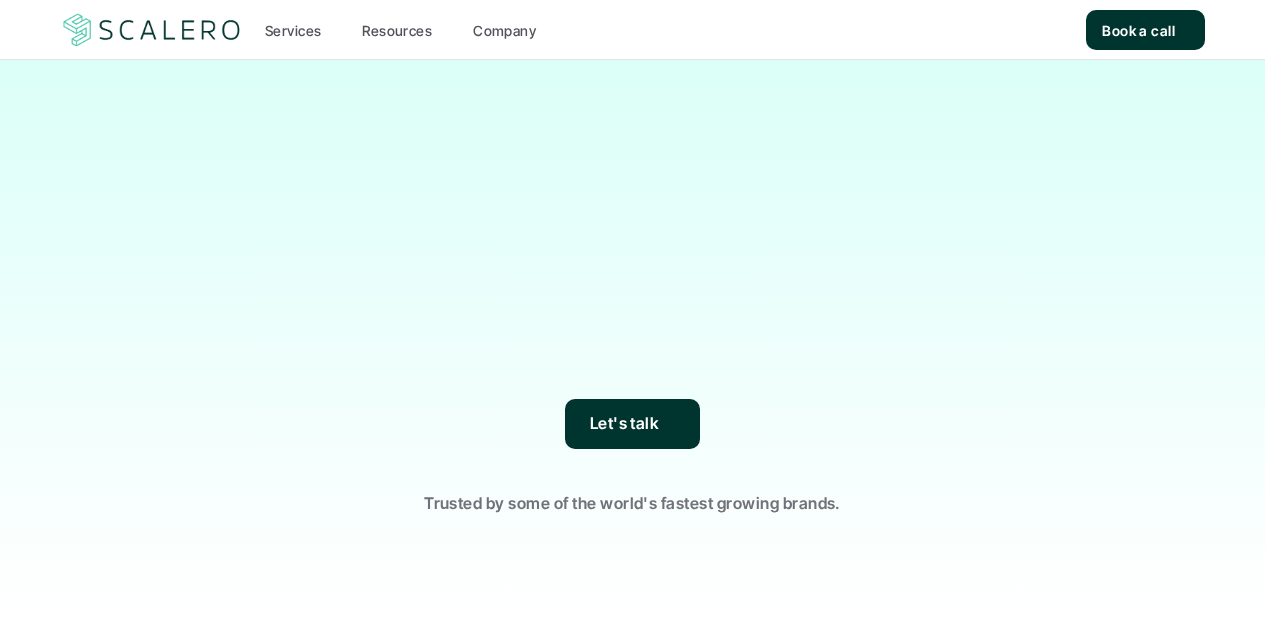 scroll, scrollTop: 0, scrollLeft: 0, axis: both 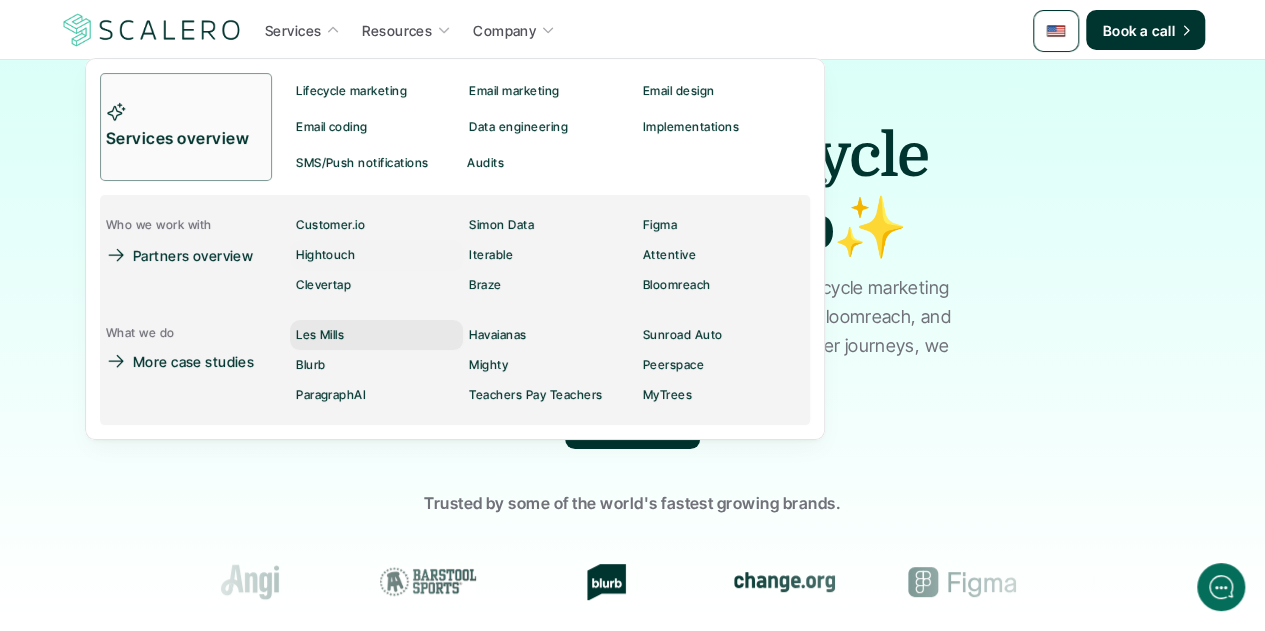 click on "Les Mills" at bounding box center [320, 335] 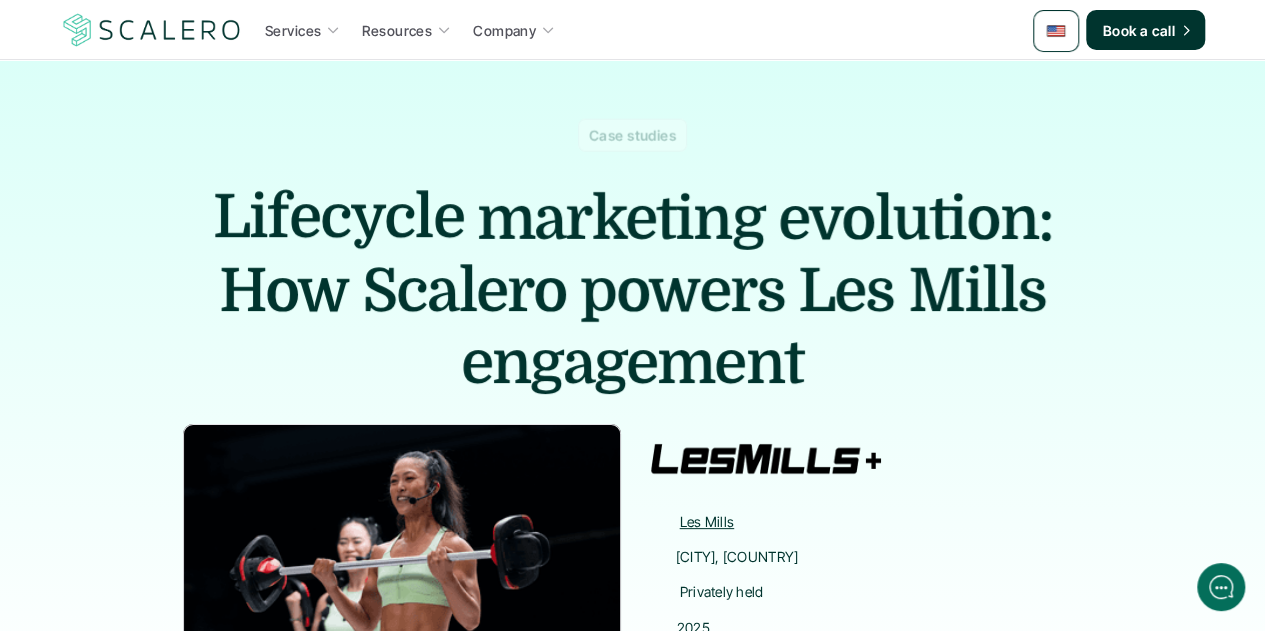 scroll, scrollTop: 0, scrollLeft: 0, axis: both 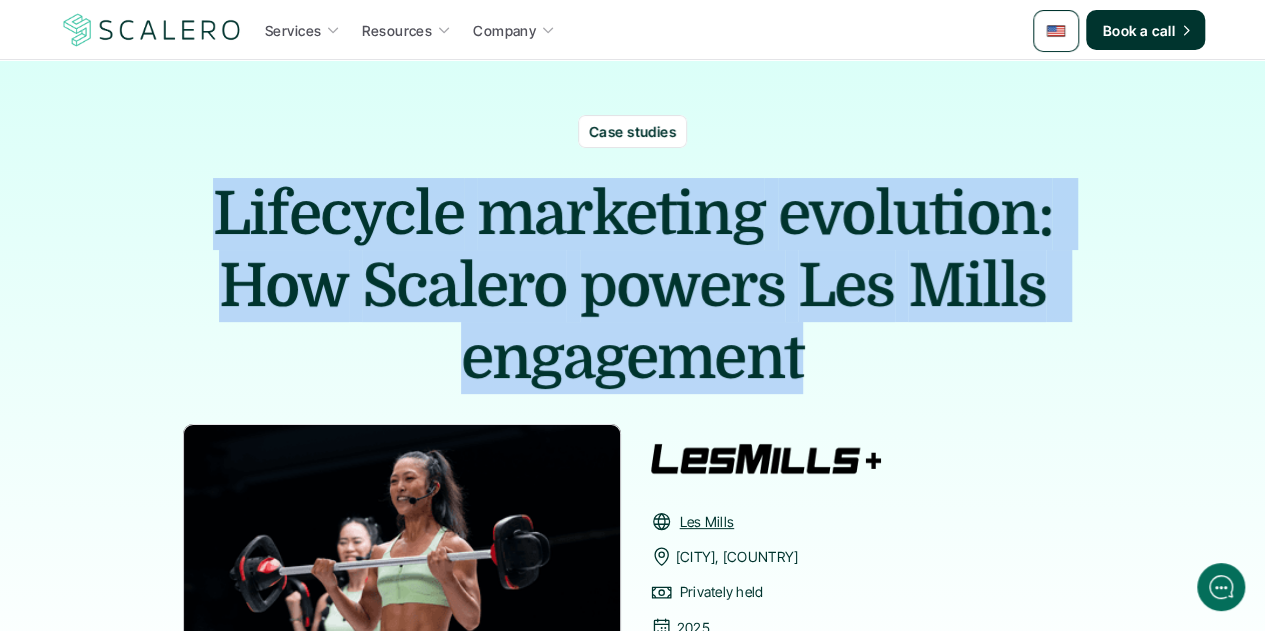 drag, startPoint x: 812, startPoint y: 353, endPoint x: 196, endPoint y: 192, distance: 636.69226 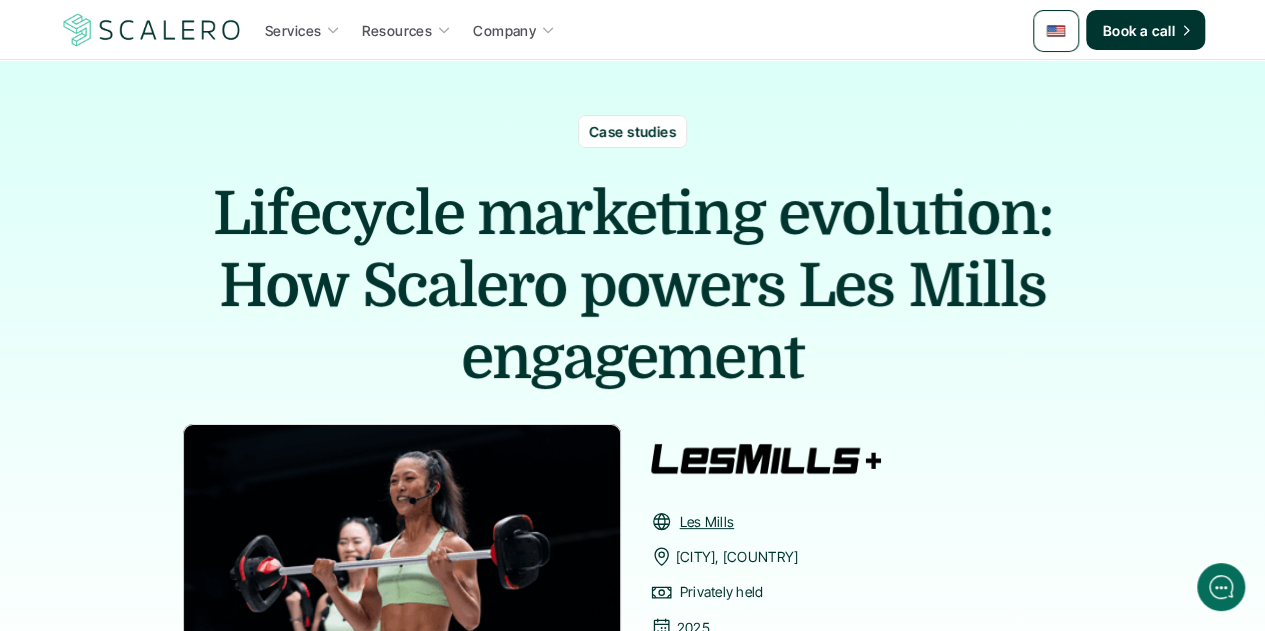 click on "powers" at bounding box center (682, 286) 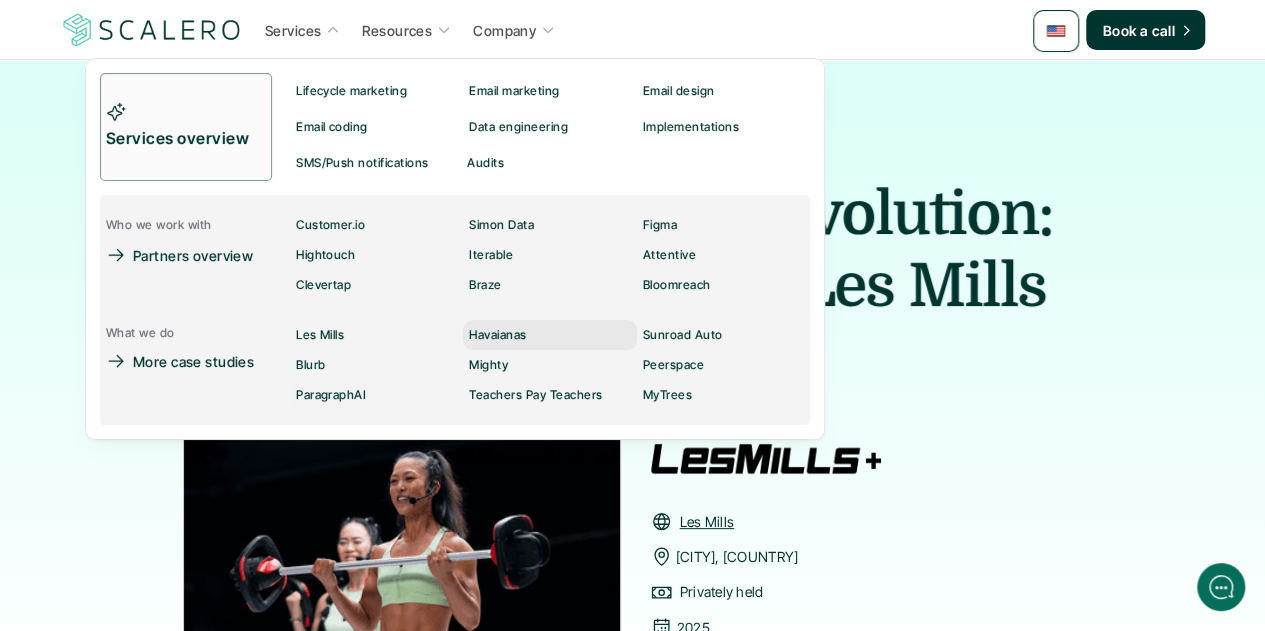 click on "Havaianas" at bounding box center (497, 335) 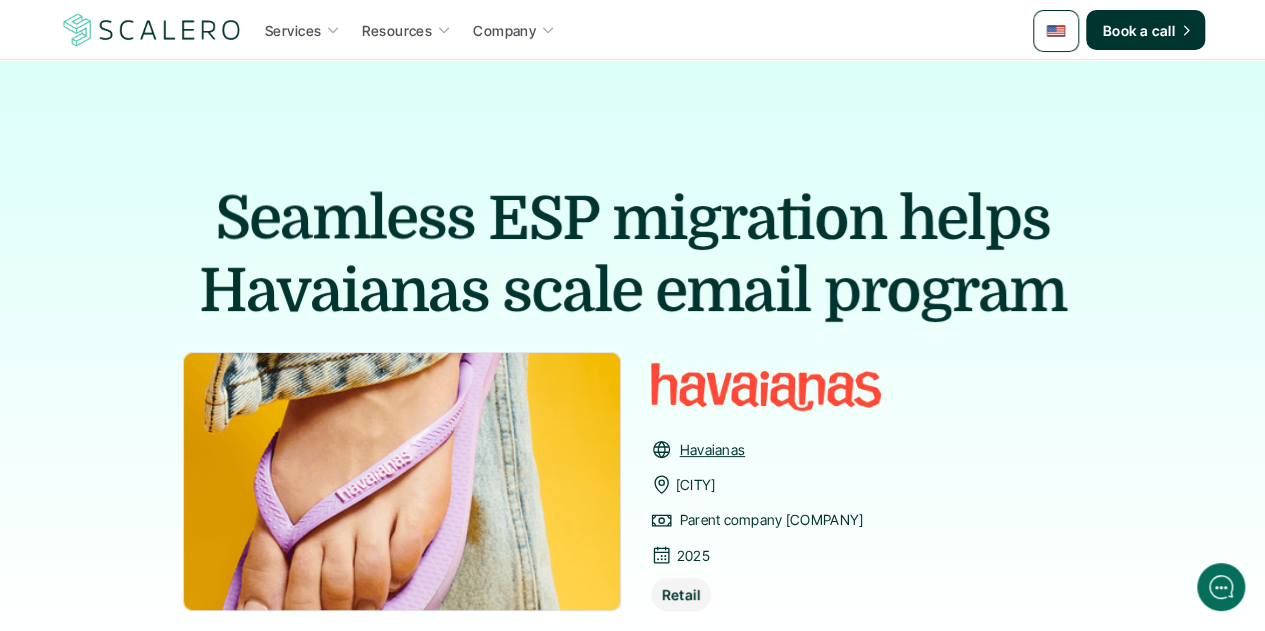 scroll, scrollTop: 0, scrollLeft: 0, axis: both 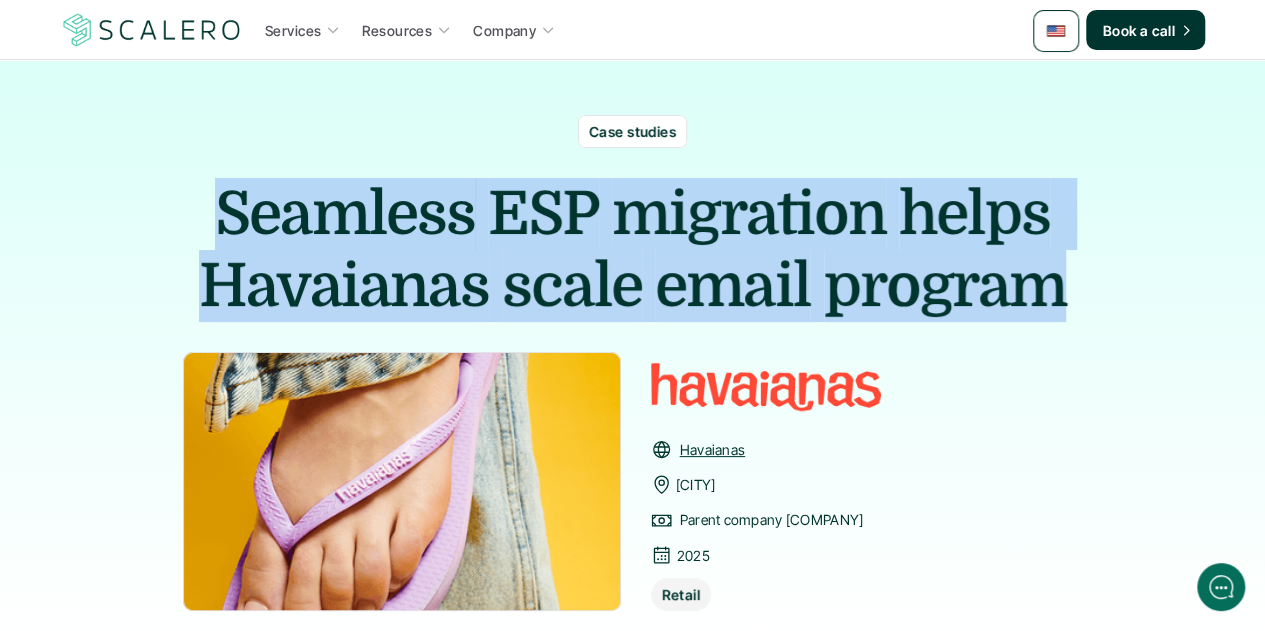 drag, startPoint x: 1064, startPoint y: 281, endPoint x: 211, endPoint y: 212, distance: 855.7862 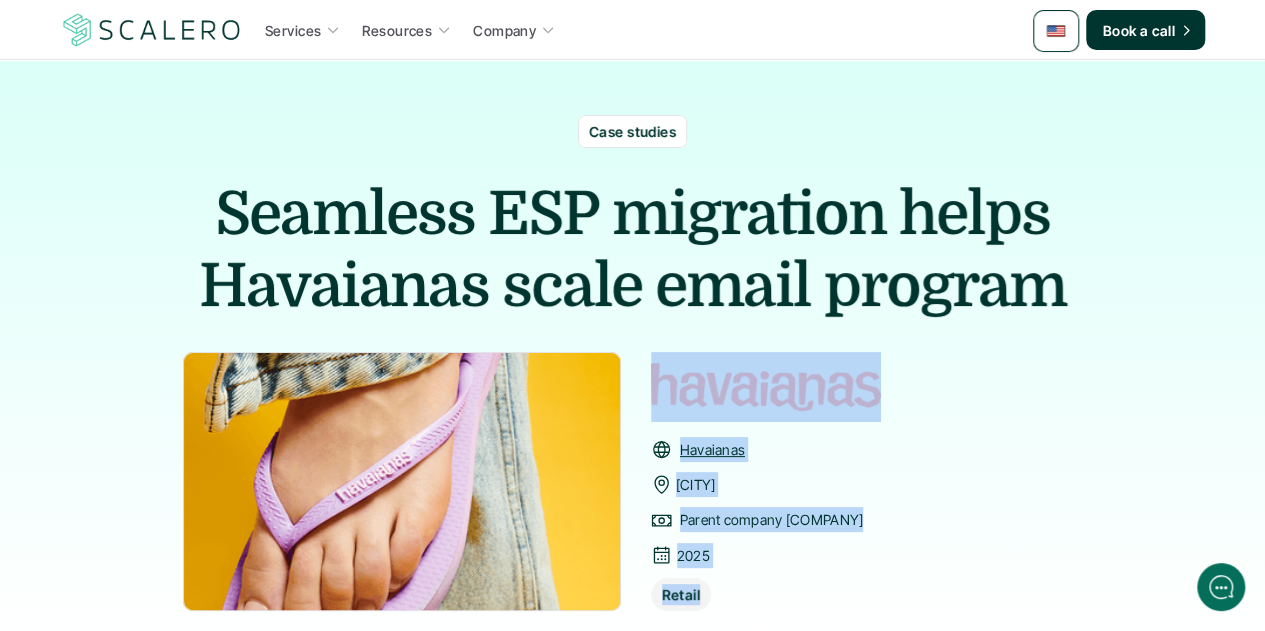 drag, startPoint x: 698, startPoint y: 589, endPoint x: 630, endPoint y: 587, distance: 68.0294 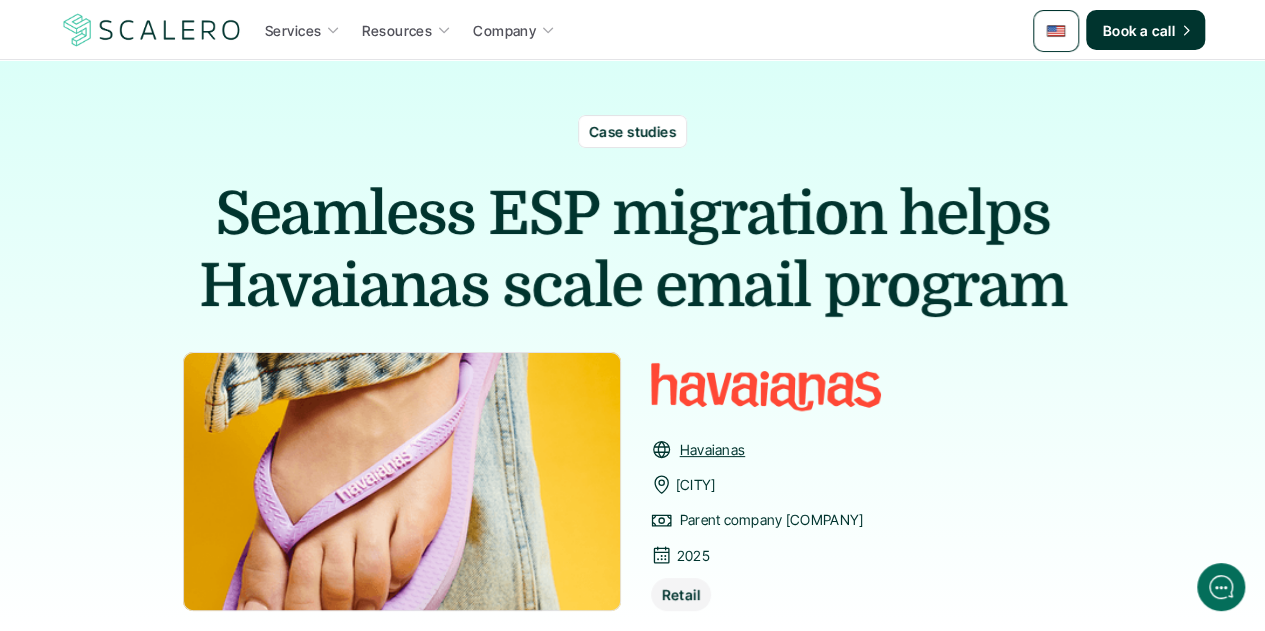click on "Retail" at bounding box center [681, 594] 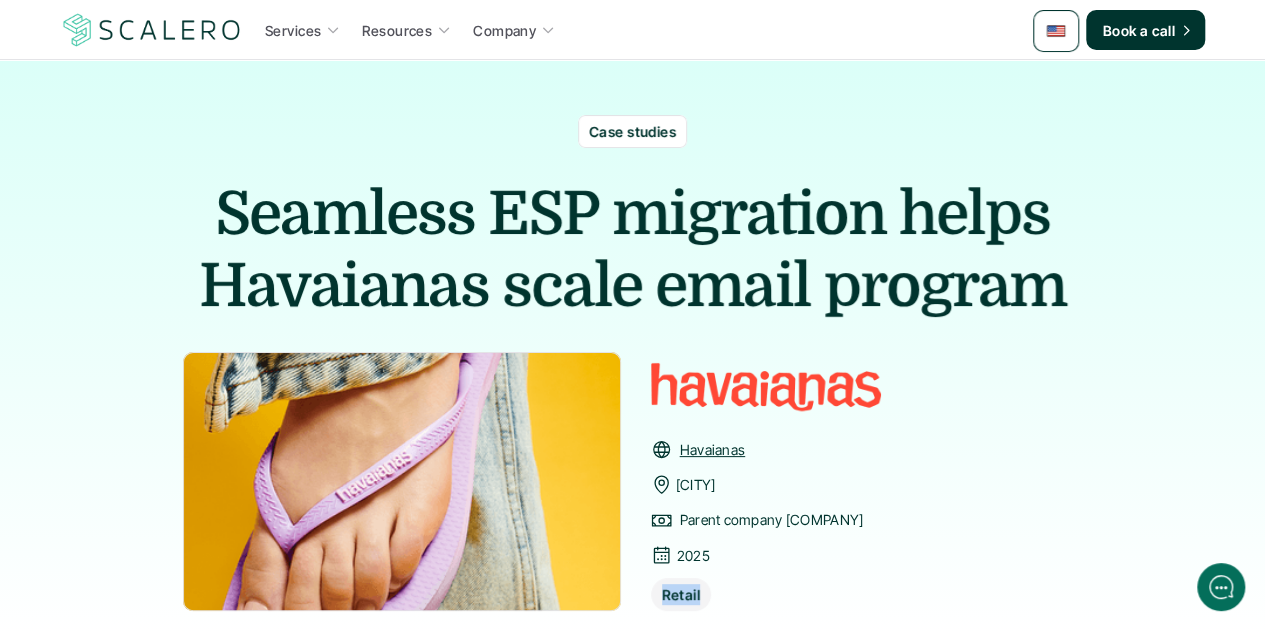 click on "Retail" at bounding box center (681, 594) 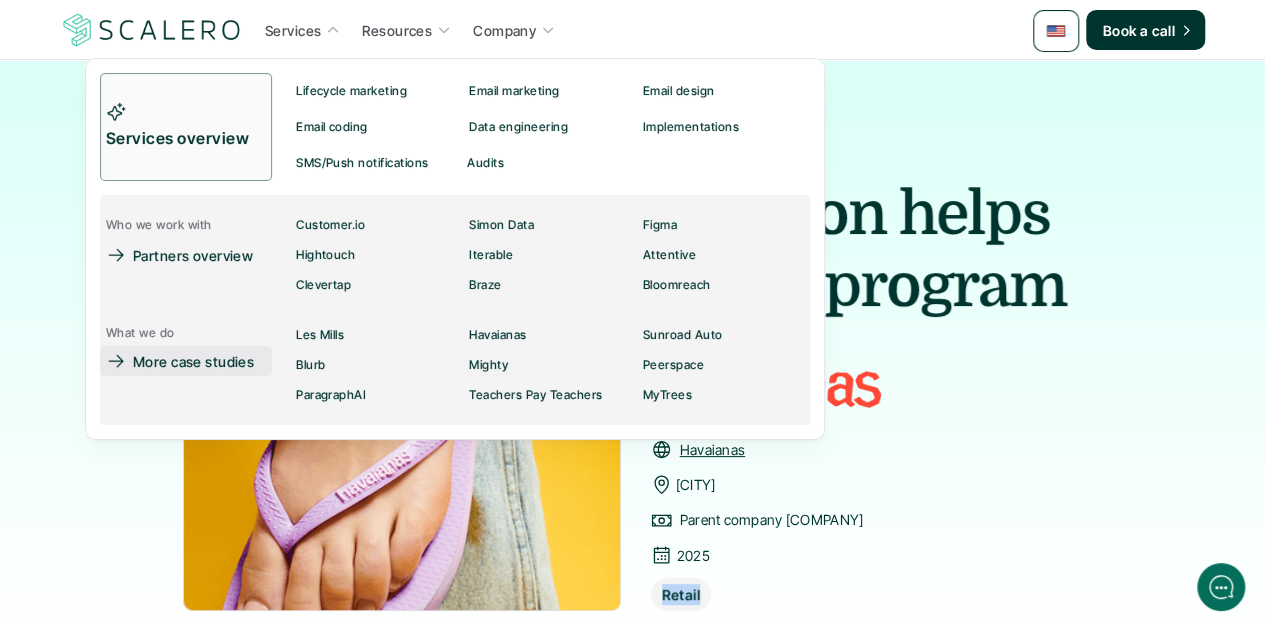 click on "More case studies" at bounding box center [193, 361] 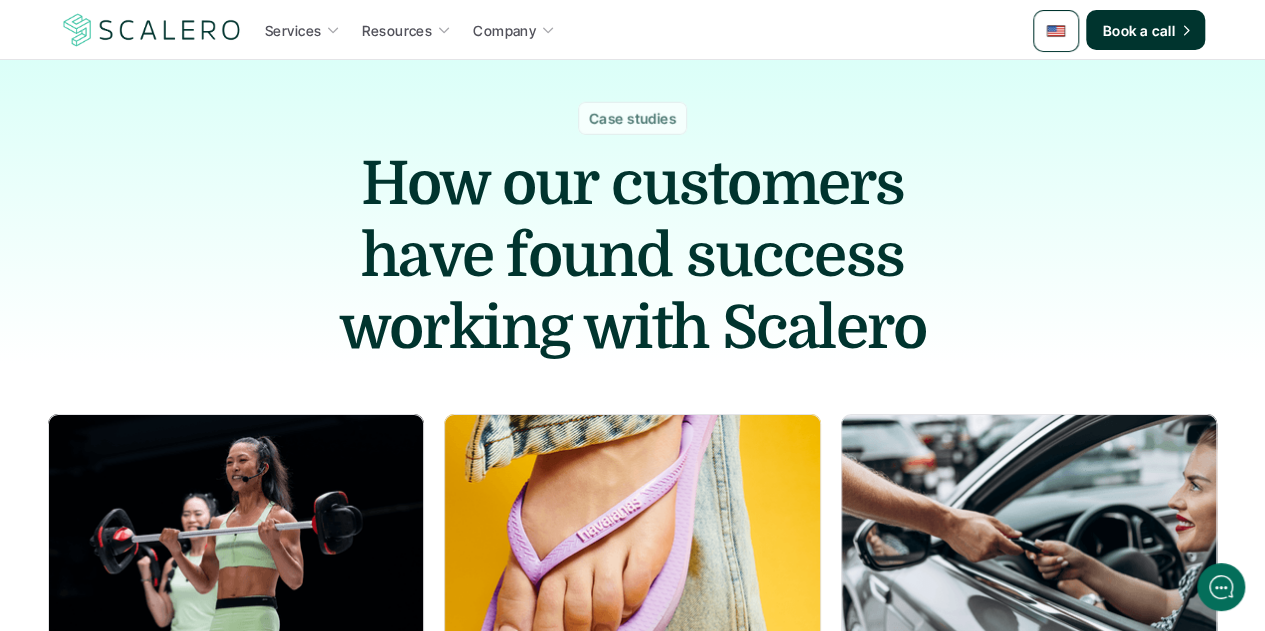scroll, scrollTop: 0, scrollLeft: 0, axis: both 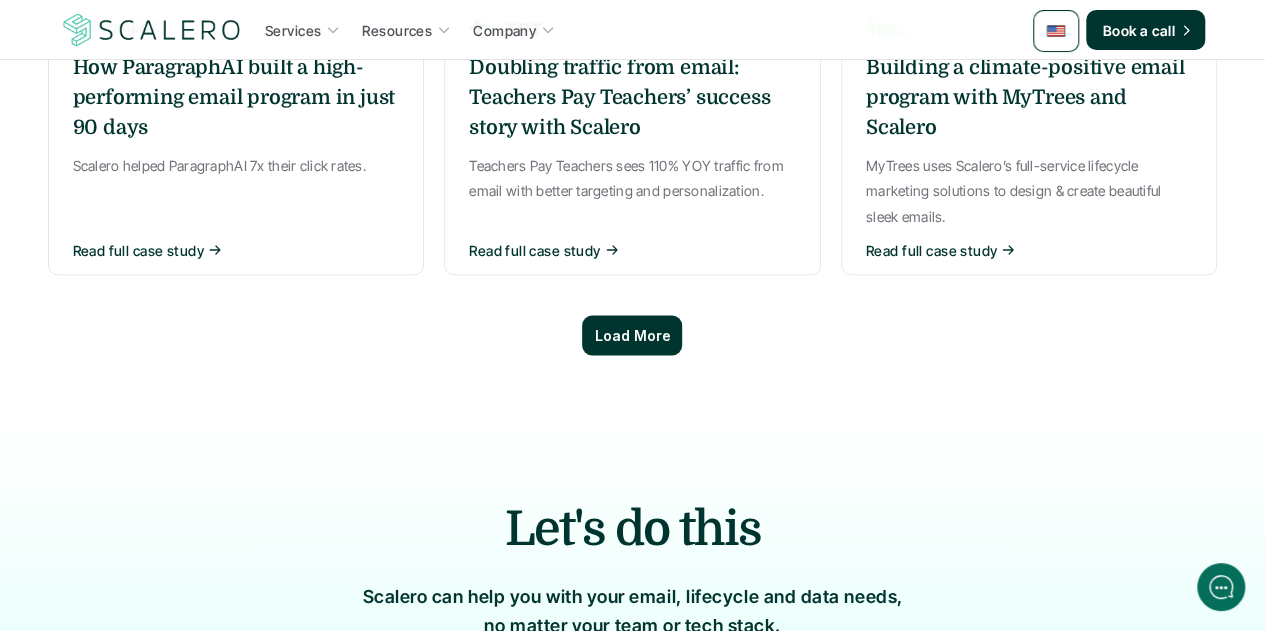 click on "Load More" at bounding box center (632, 335) 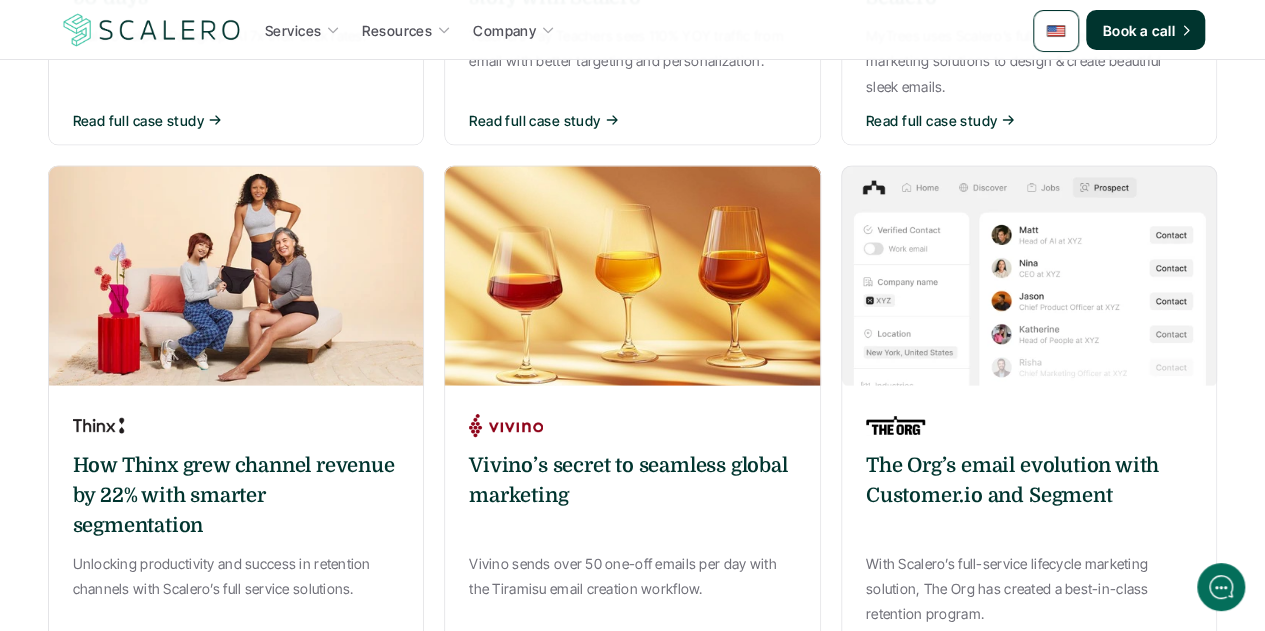 scroll, scrollTop: 2000, scrollLeft: 0, axis: vertical 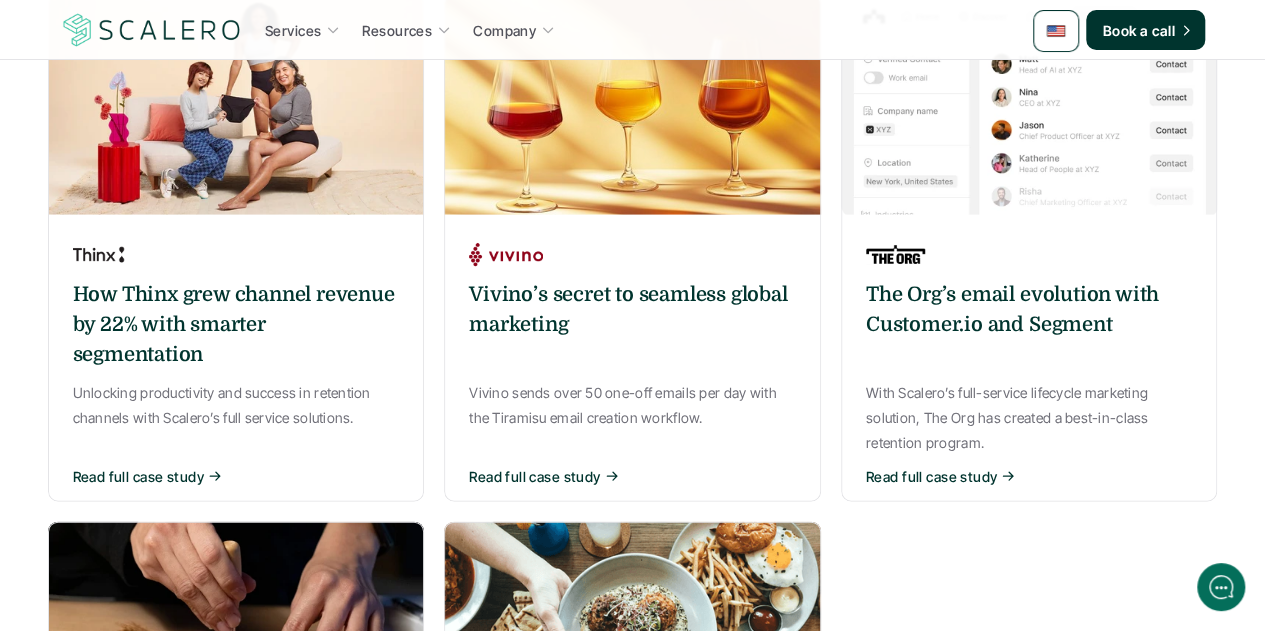 click on "The Org’s email evolution with Customer.io and Segment With Scalero’s full-service lifecycle marketing solution, The Org has created a best-in-class retention program. Read full case study" at bounding box center [1029, 363] 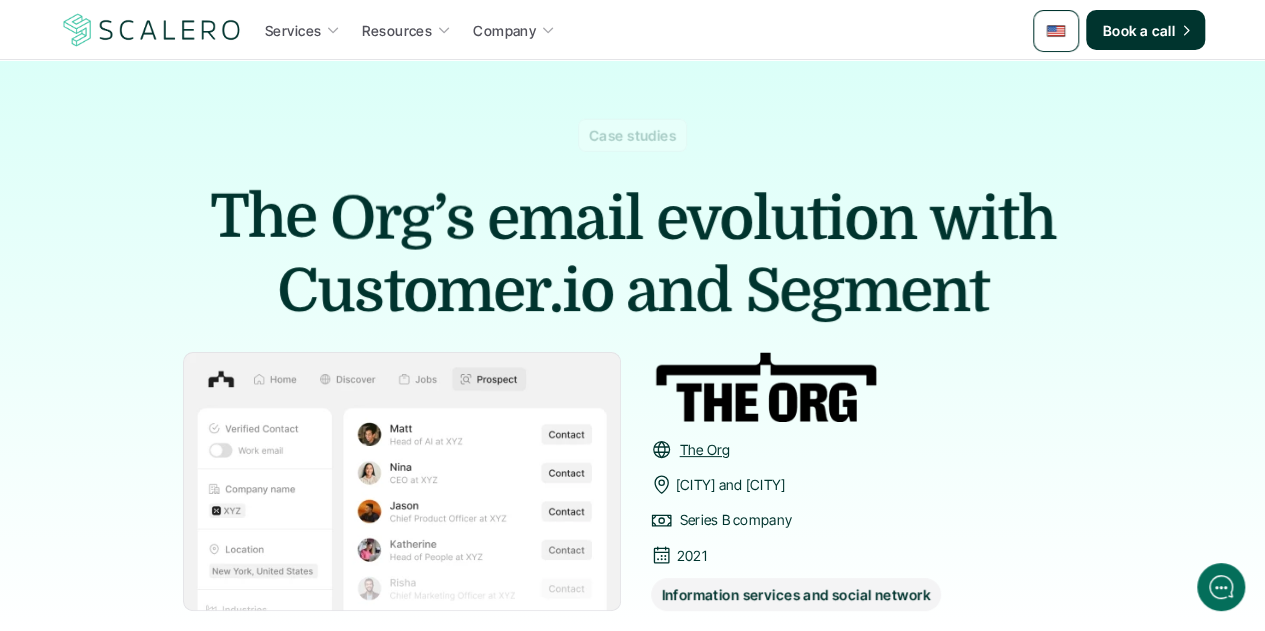 scroll, scrollTop: 0, scrollLeft: 0, axis: both 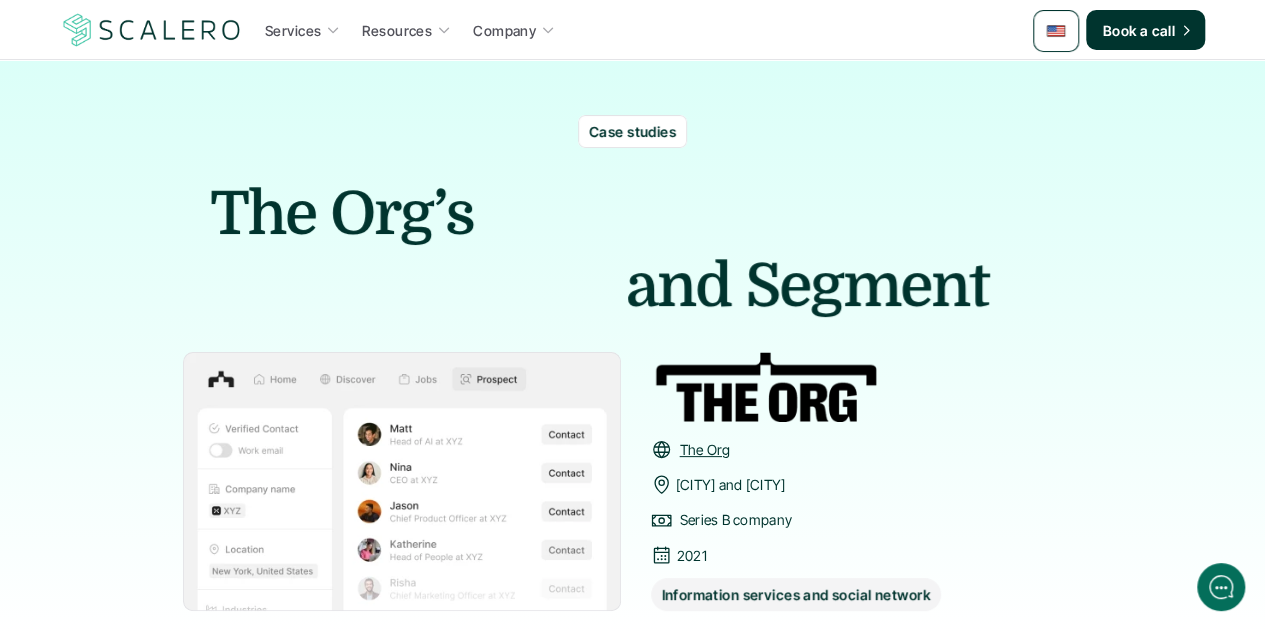 click at bounding box center (1056, 31) 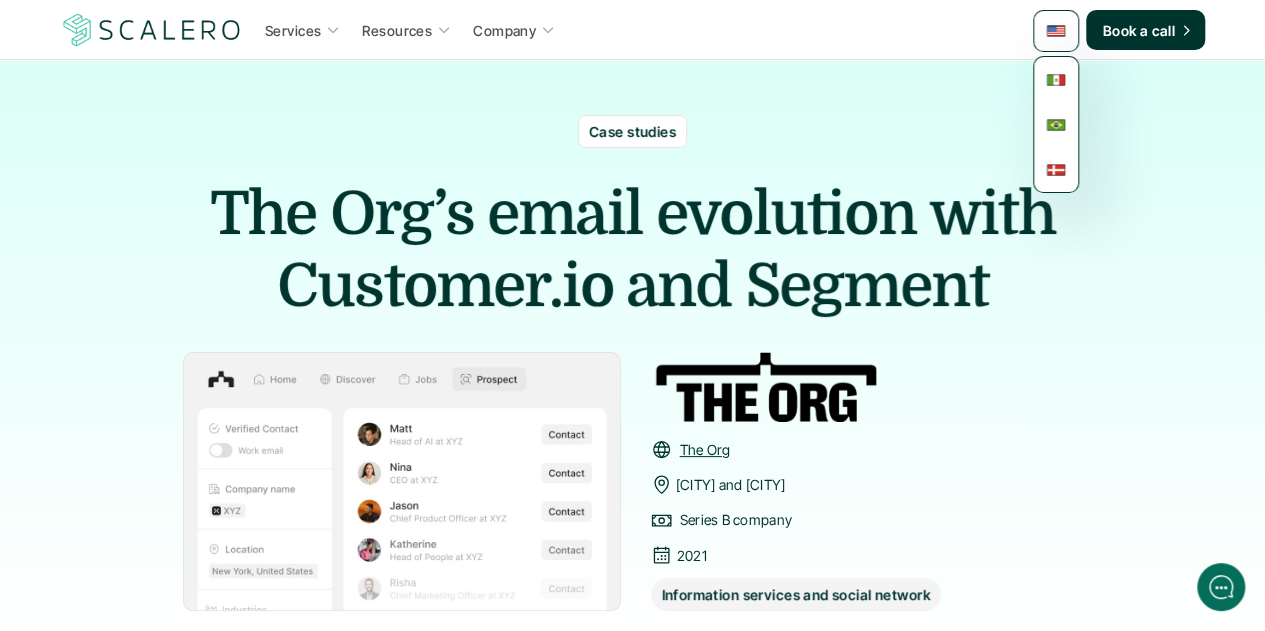 click at bounding box center [1056, 80] 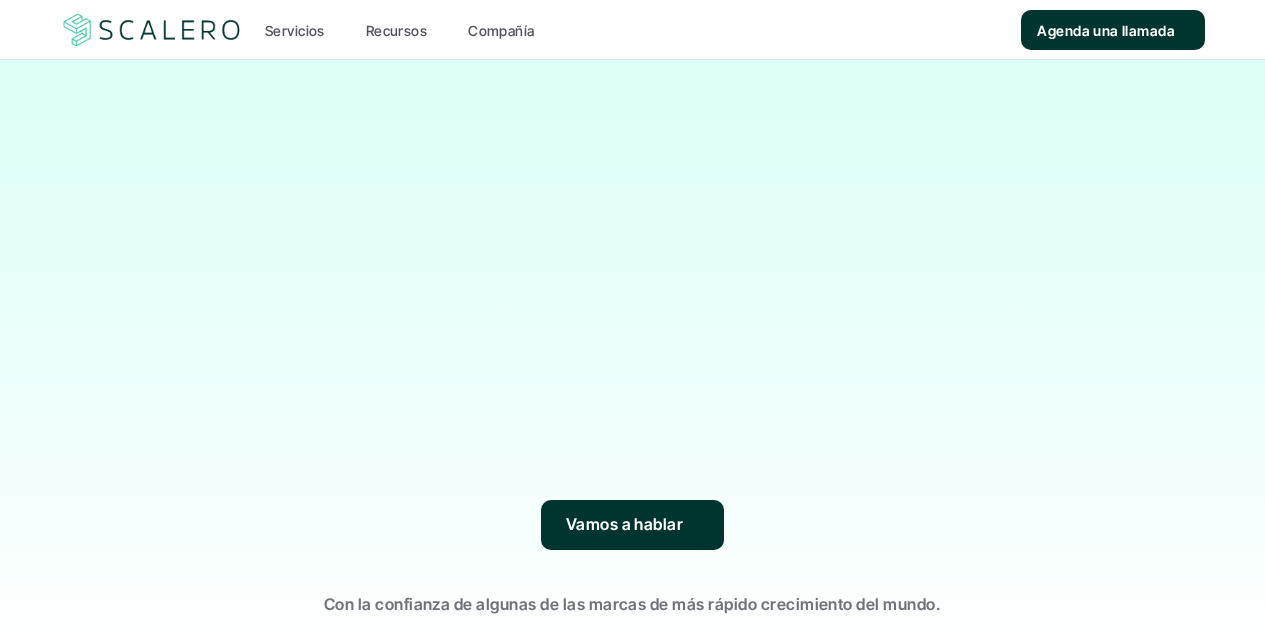 scroll, scrollTop: 0, scrollLeft: 0, axis: both 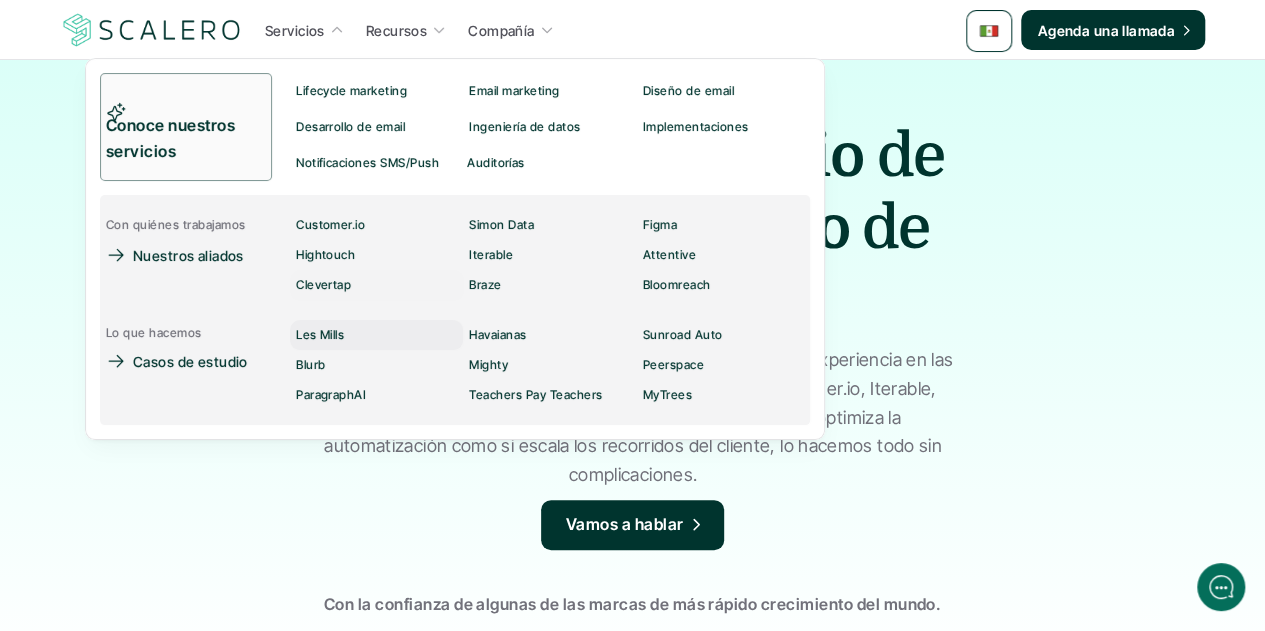 click on "Les Mills" at bounding box center (320, 335) 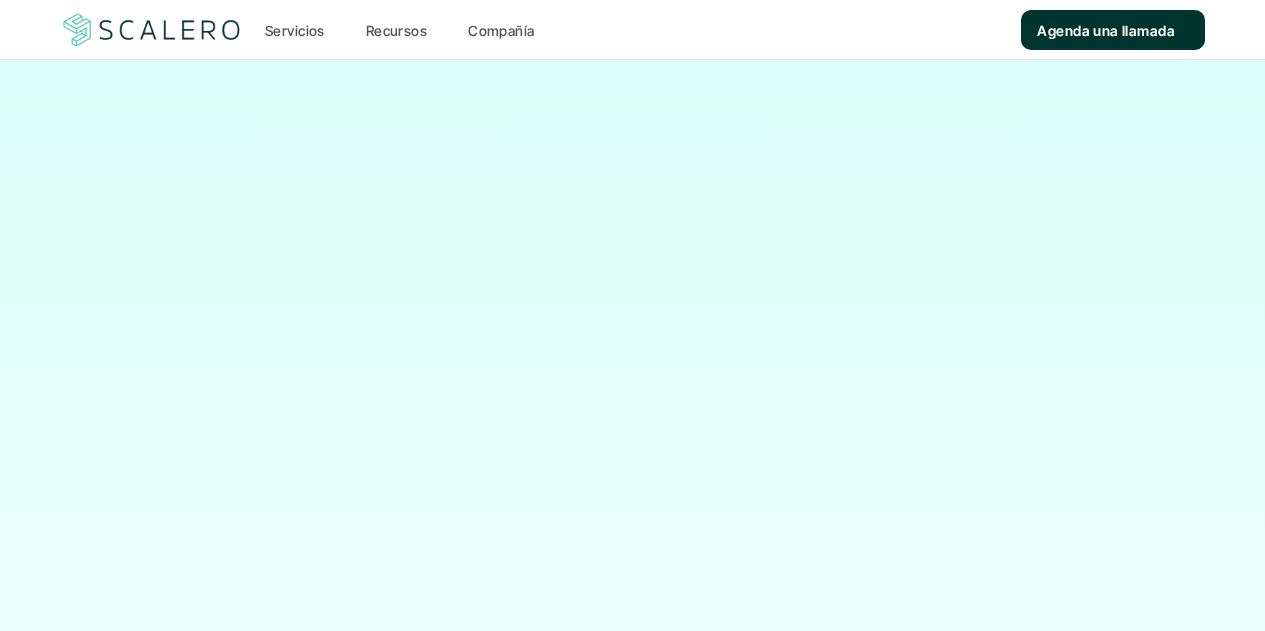 scroll, scrollTop: 0, scrollLeft: 0, axis: both 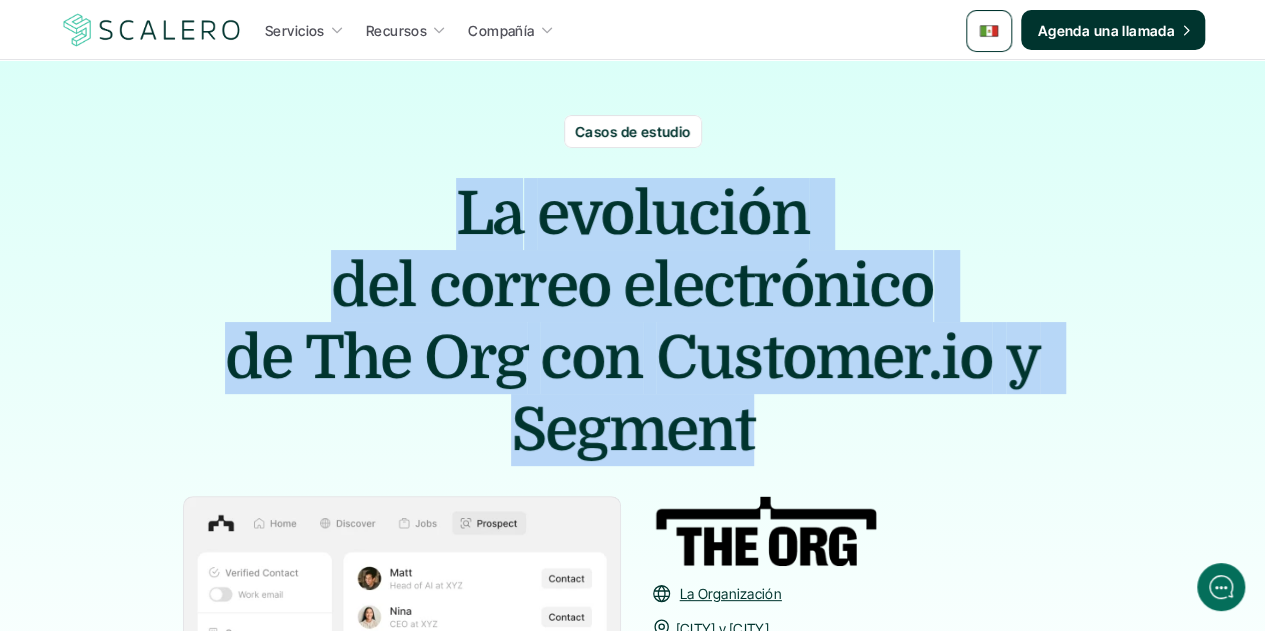 drag, startPoint x: 746, startPoint y: 440, endPoint x: 440, endPoint y: 230, distance: 371.12802 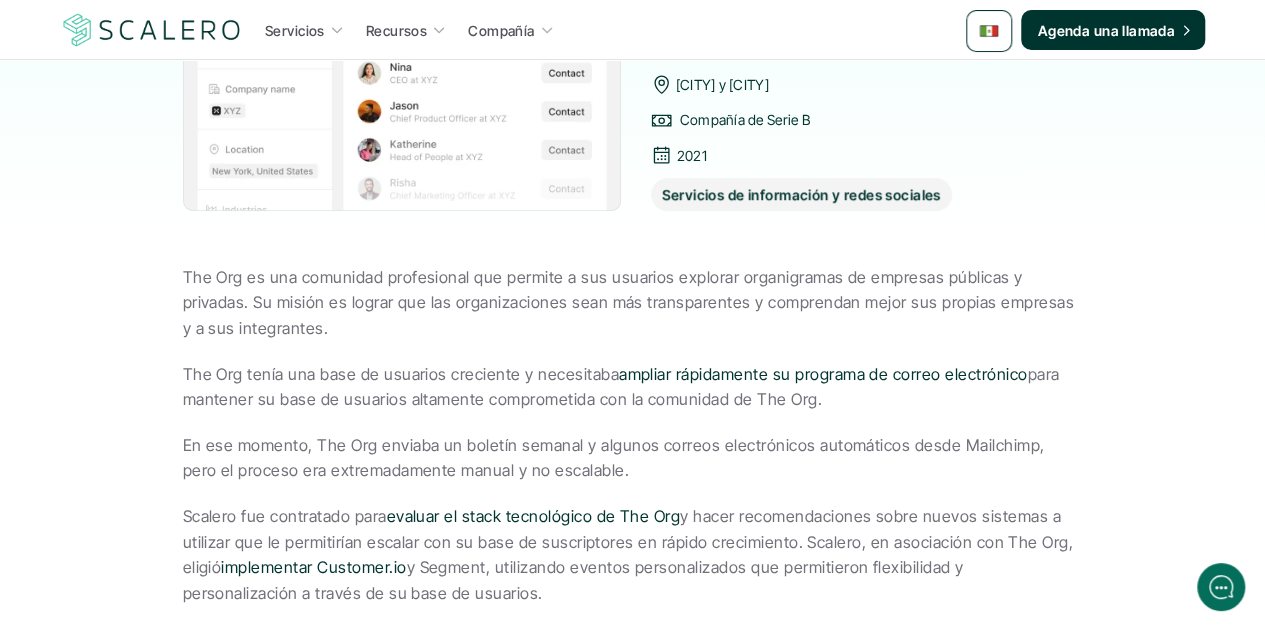 scroll, scrollTop: 700, scrollLeft: 0, axis: vertical 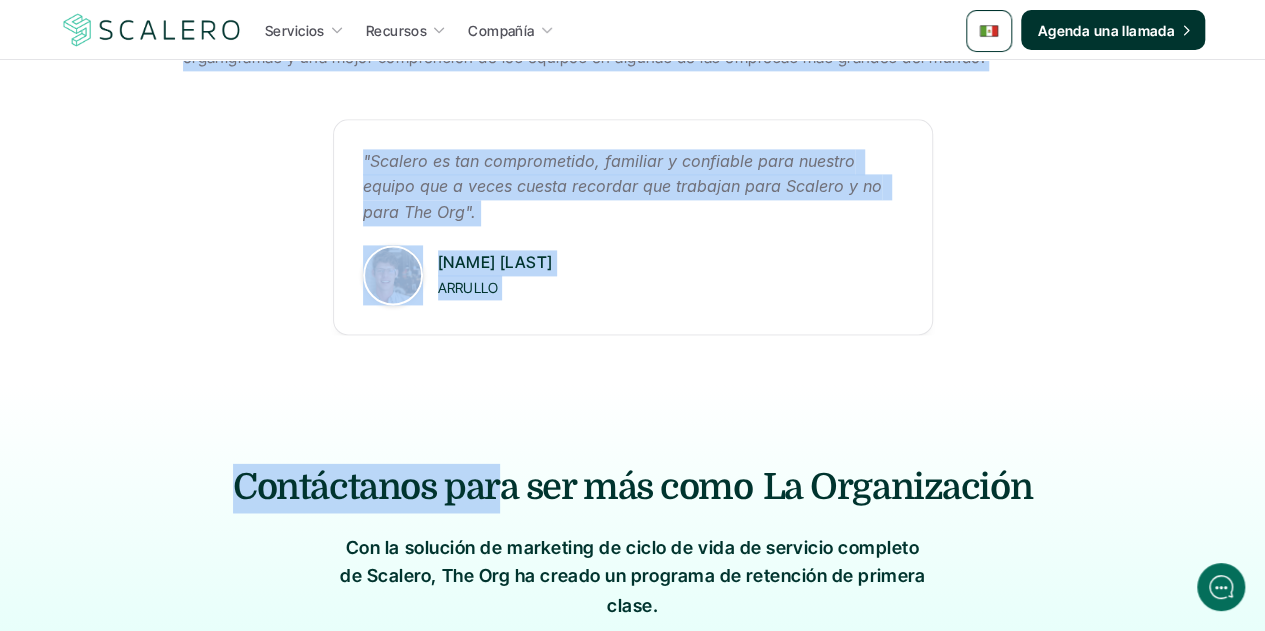 drag, startPoint x: 184, startPoint y: 121, endPoint x: 1002, endPoint y: 75, distance: 819.29236 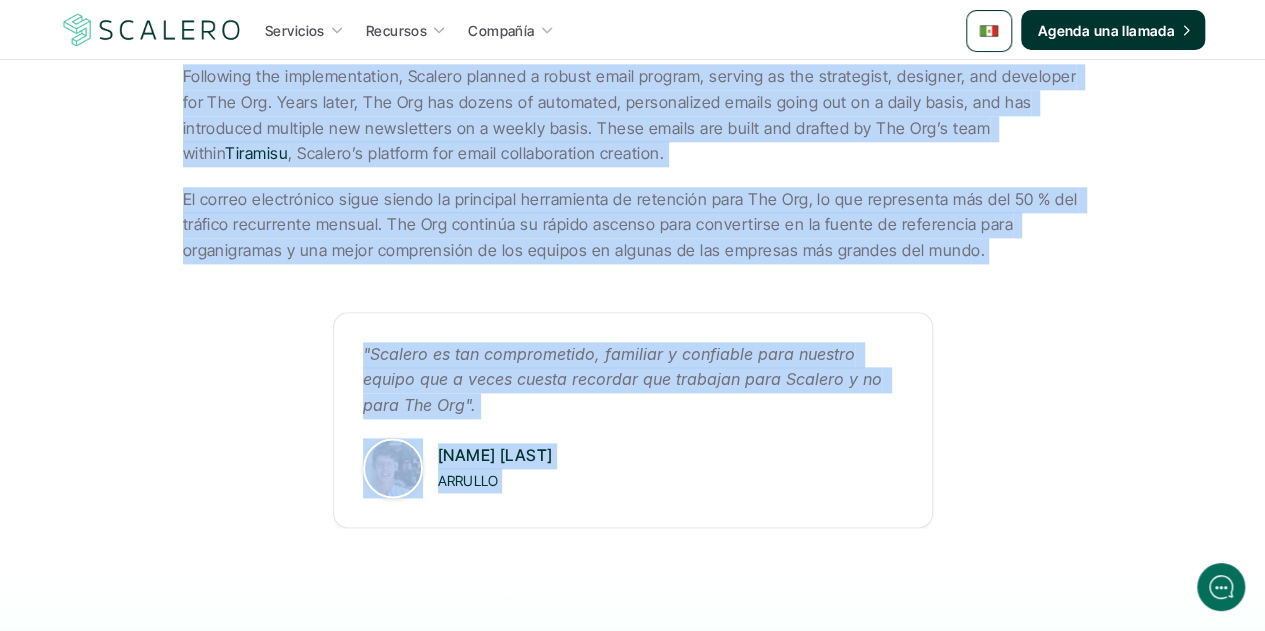 scroll, scrollTop: 999, scrollLeft: 0, axis: vertical 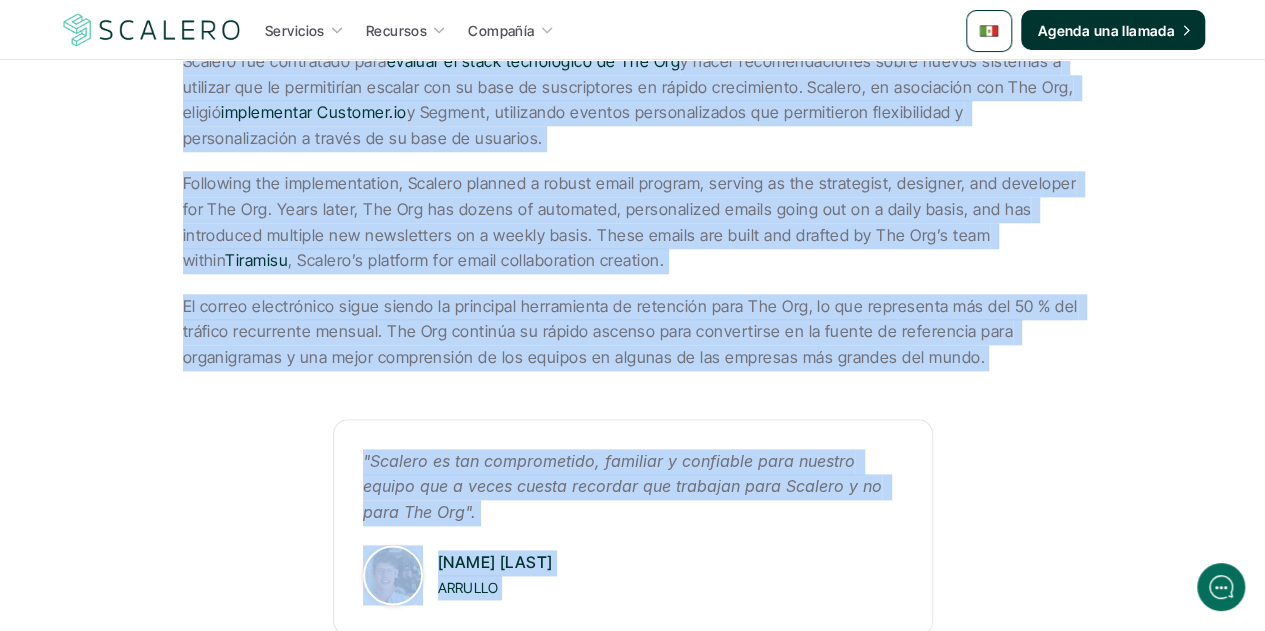 copy on "The Org es una comunidad profesional que permite a sus usuarios explorar organigramas de empresas públicas y privadas. Su misión es lograr que las organizaciones sean más transparentes y comprendan mejor sus propias empresas y a sus integrantes.  The Org tenía una base de usuarios creciente y necesitaba  ampliar rápidamente su programa de correo electrónico  para mantener su base de usuarios altamente comprometida con la comunidad de The Org. En ese momento, The Org enviaba un boletín semanal y algunos correos electrónicos automáticos desde Mailchimp, pero el proceso era extremadamente manual y no escalable.  Scalero fue contratado para  evaluar el stack tecnológico de The Org  y hacer recomendaciones sobre nuevos sistemas a utilizar que le permitirían escalar con su base de suscriptores en rápido crecimiento. Scalero, en asociación con The Org, eligió  implementar Customer.io  y Segment, utilizando eventos personalizados que permitieron flexibilidad y personalización a través de su base de usuarios. Follo..." 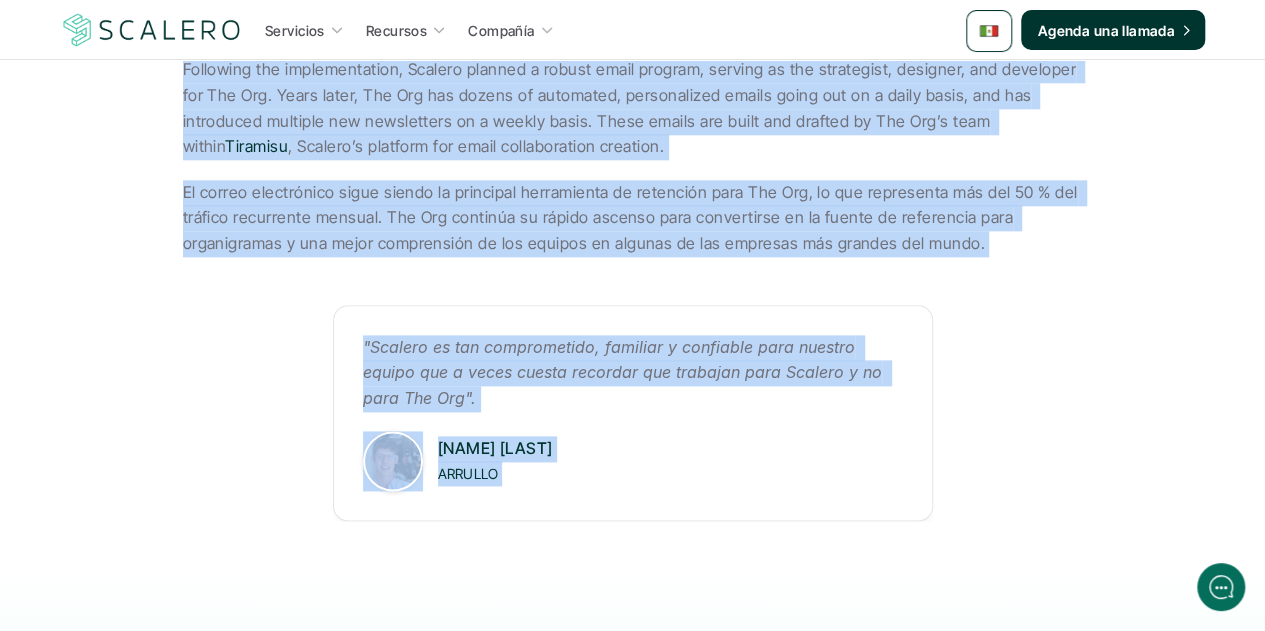 scroll, scrollTop: 1199, scrollLeft: 0, axis: vertical 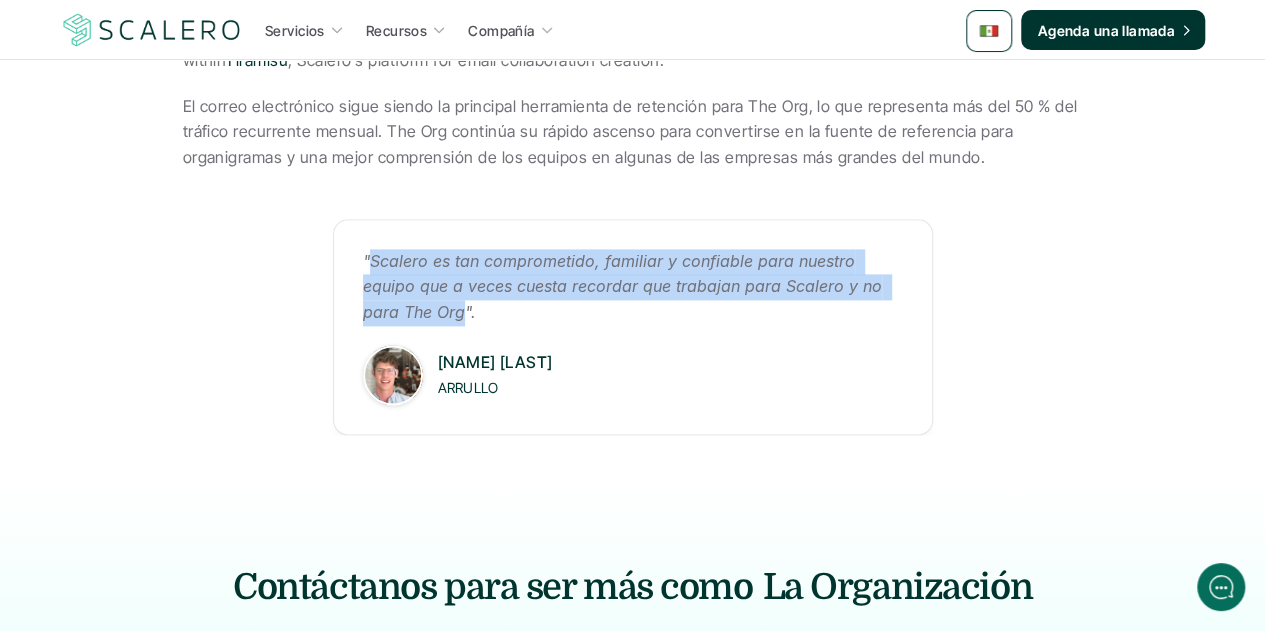 drag, startPoint x: 460, startPoint y: 313, endPoint x: 370, endPoint y: 262, distance: 103.44564 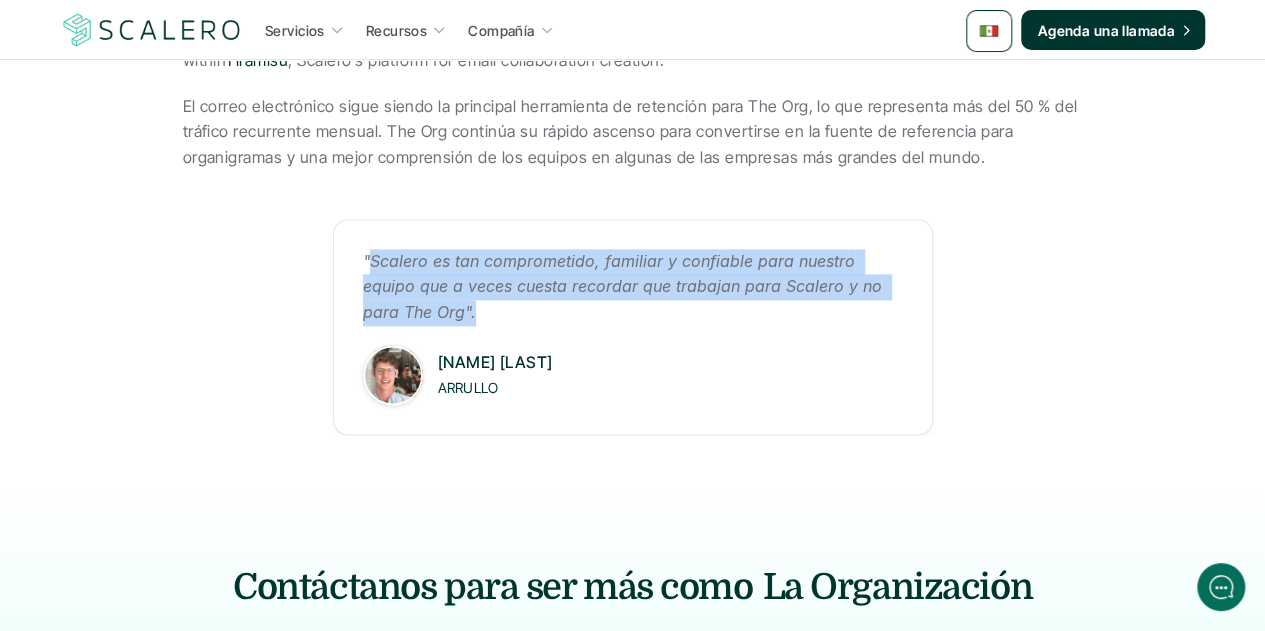 drag, startPoint x: 472, startPoint y: 314, endPoint x: 372, endPoint y: 263, distance: 112.25417 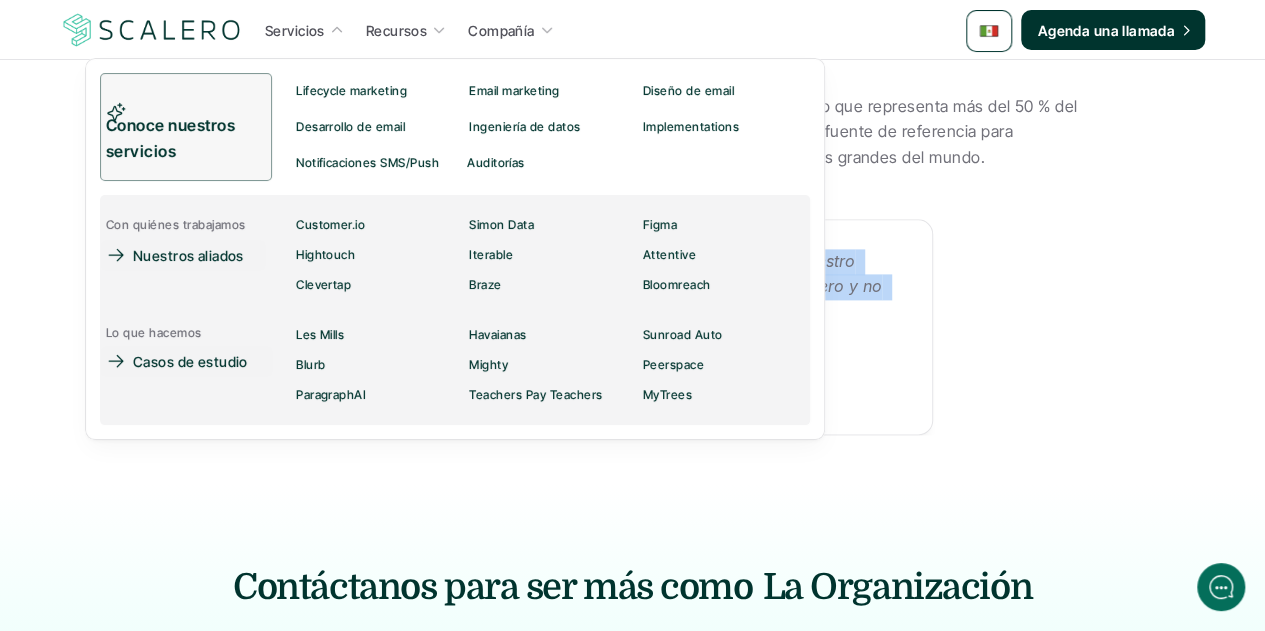 click on "Casos de estudio" at bounding box center [190, 361] 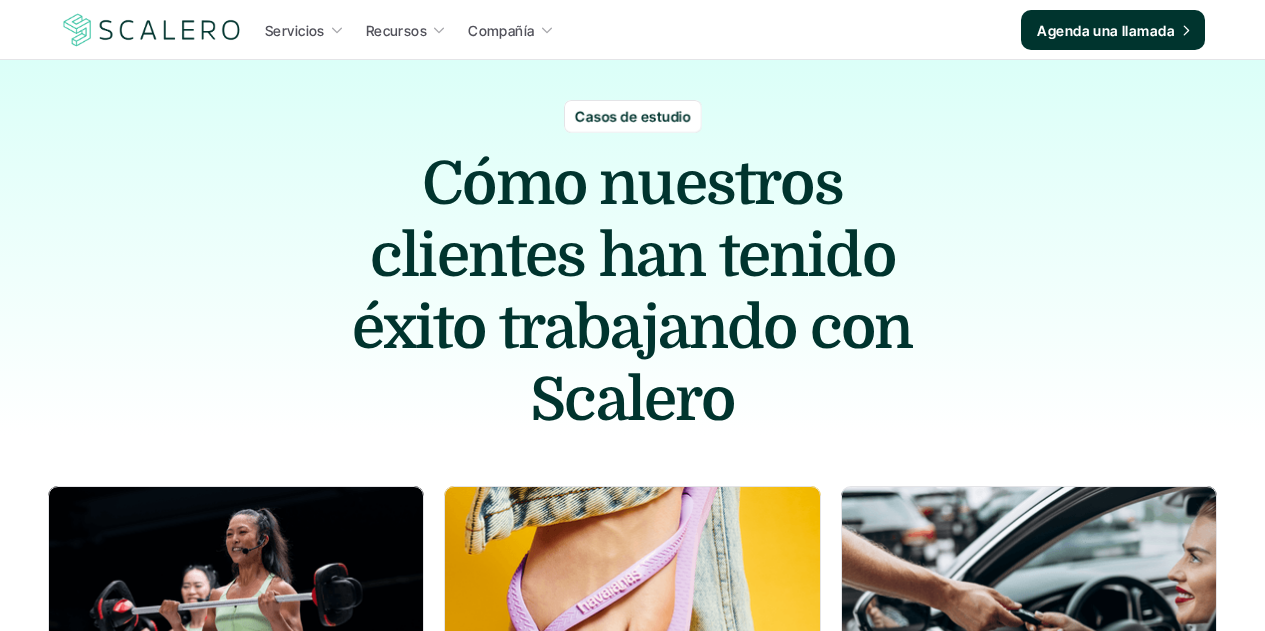 scroll, scrollTop: 0, scrollLeft: 0, axis: both 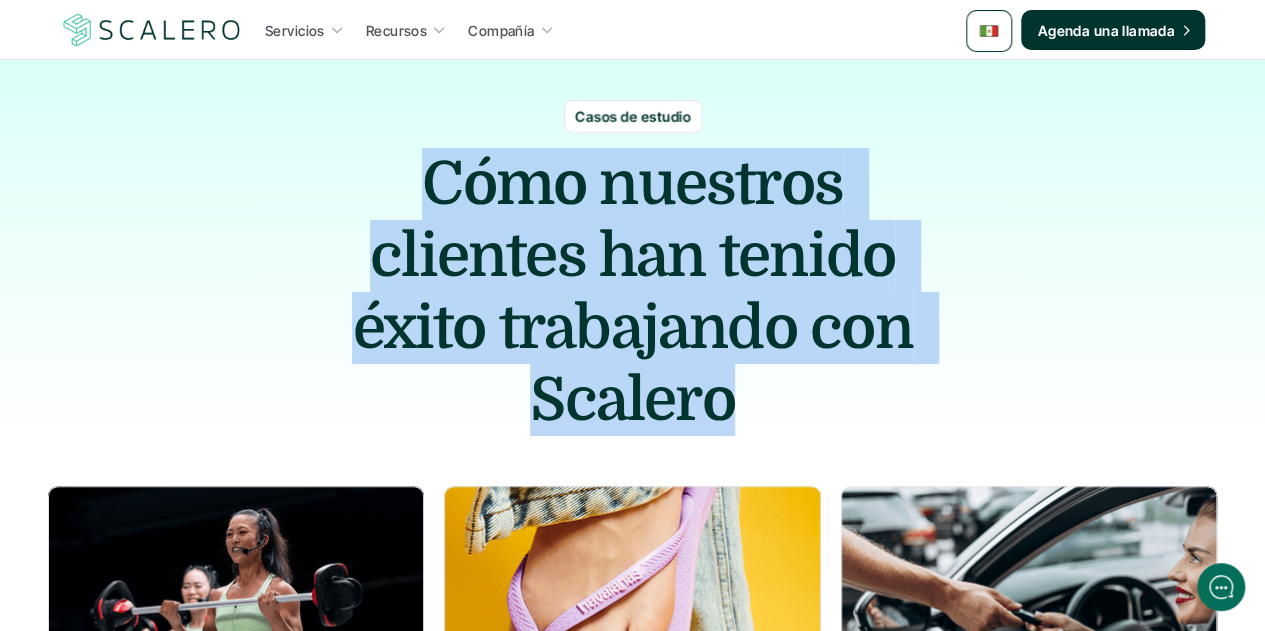 drag, startPoint x: 427, startPoint y: 175, endPoint x: 719, endPoint y: 391, distance: 363.20792 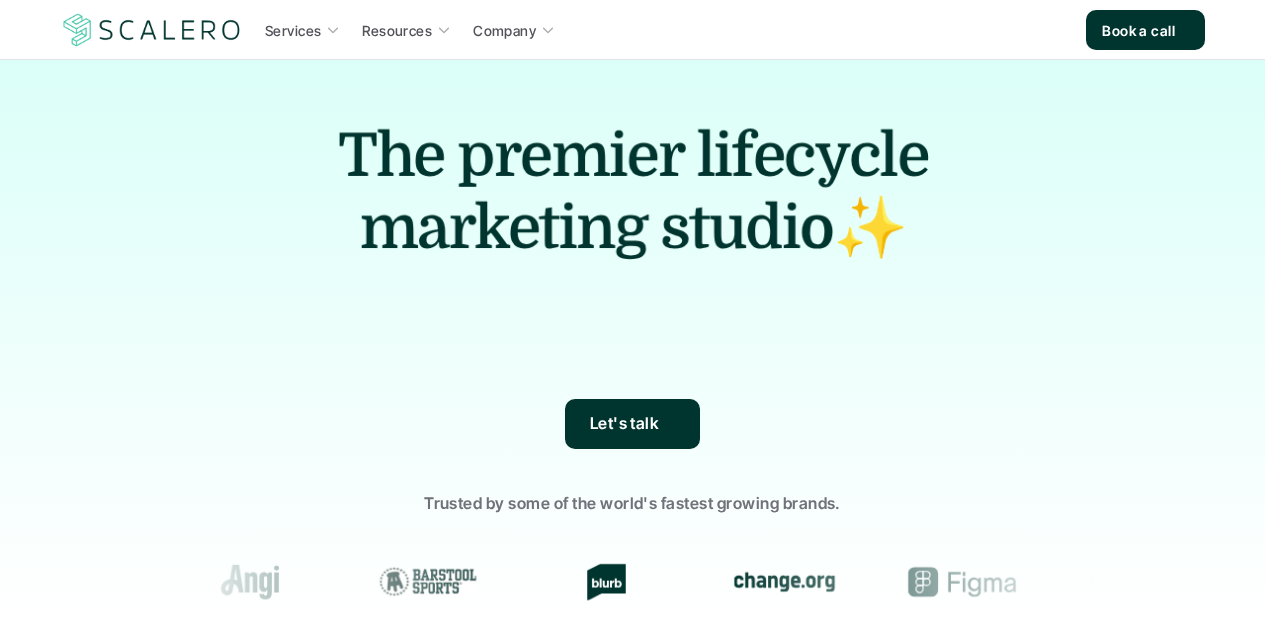 scroll, scrollTop: 0, scrollLeft: 0, axis: both 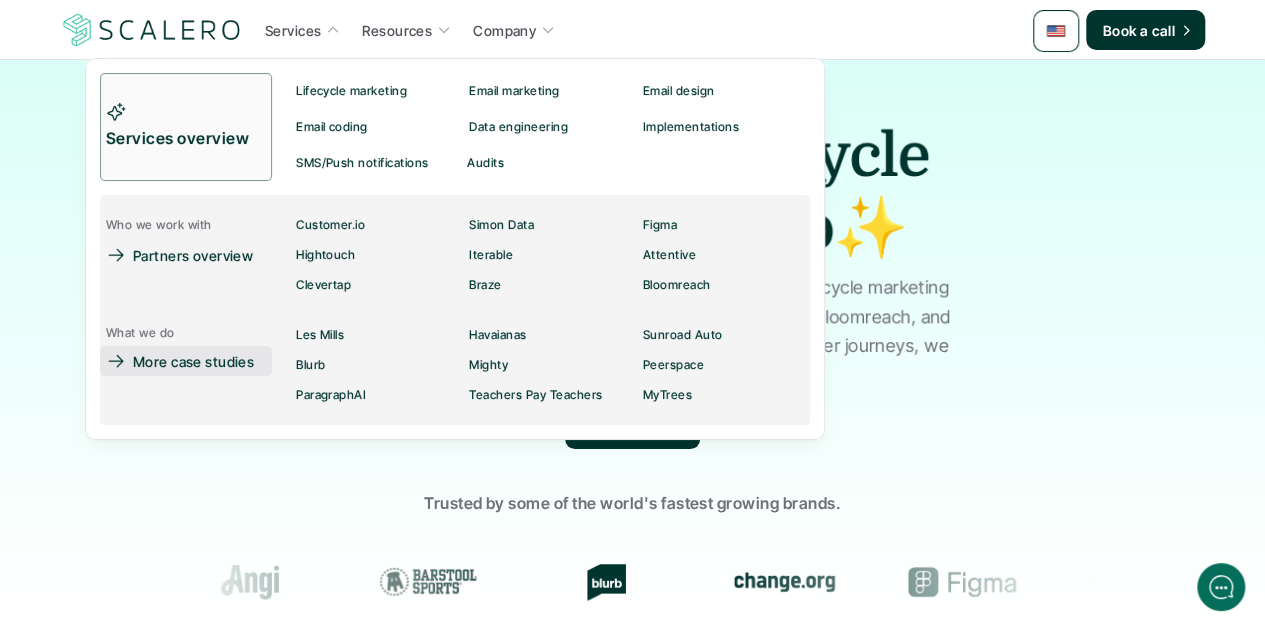 click on "More case studies" at bounding box center [193, 361] 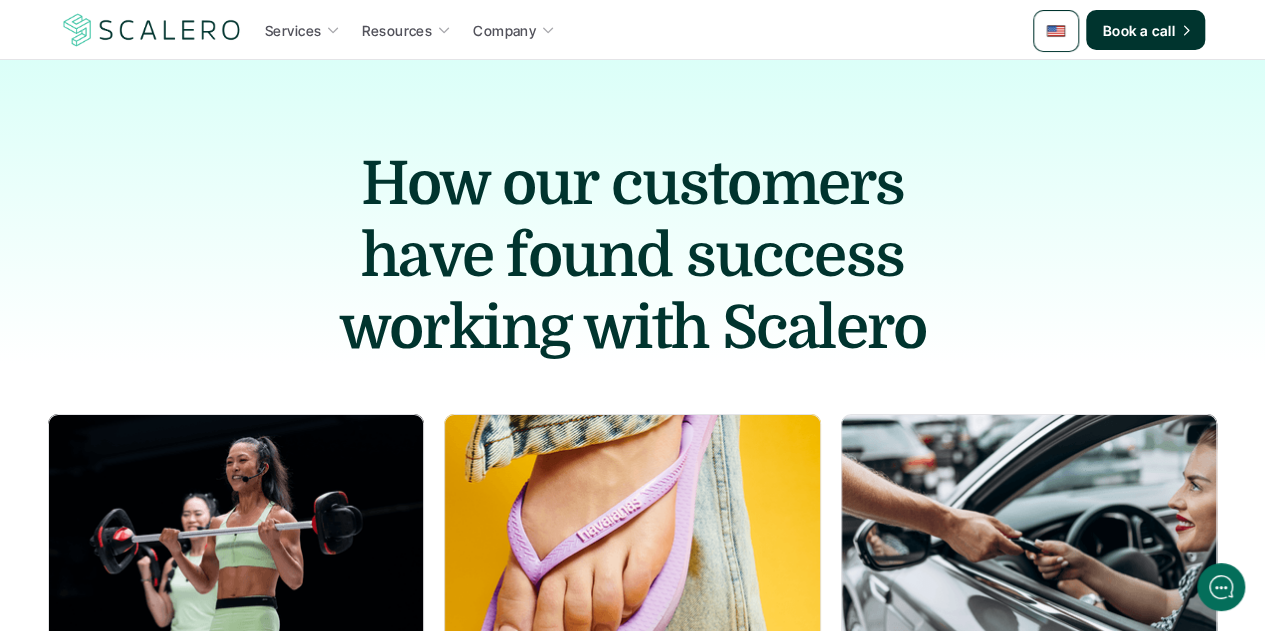 scroll, scrollTop: 0, scrollLeft: 0, axis: both 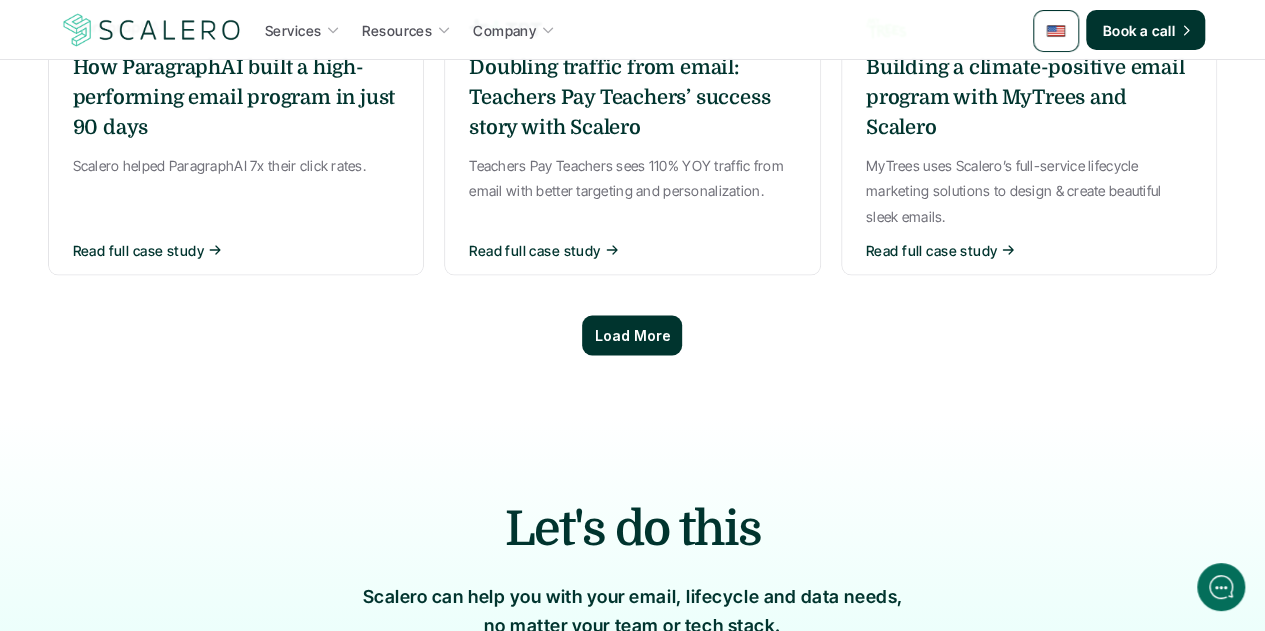 click on "Load More" at bounding box center [632, 335] 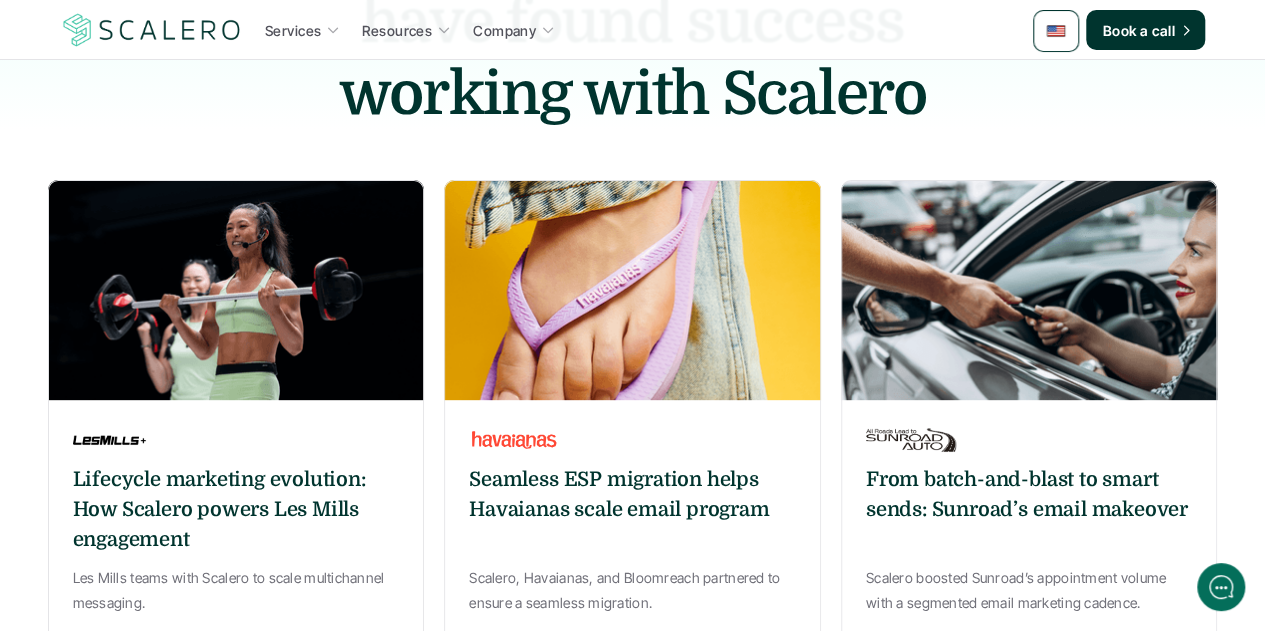 scroll, scrollTop: 0, scrollLeft: 0, axis: both 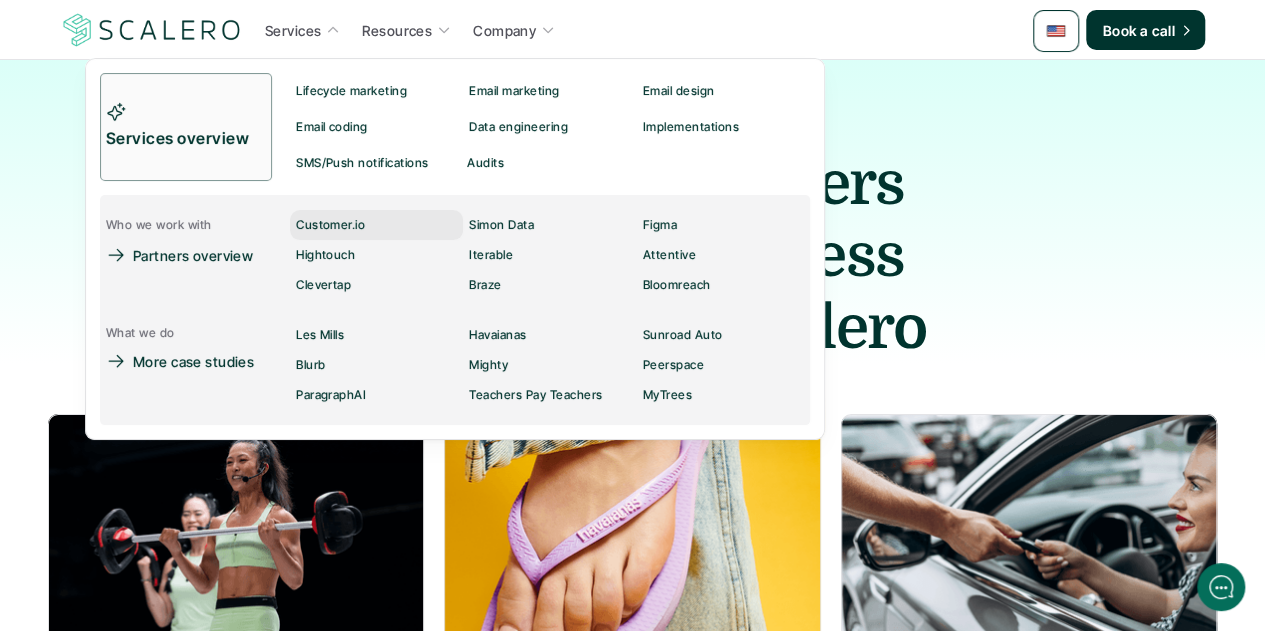 click on "Customer.io" at bounding box center (330, 225) 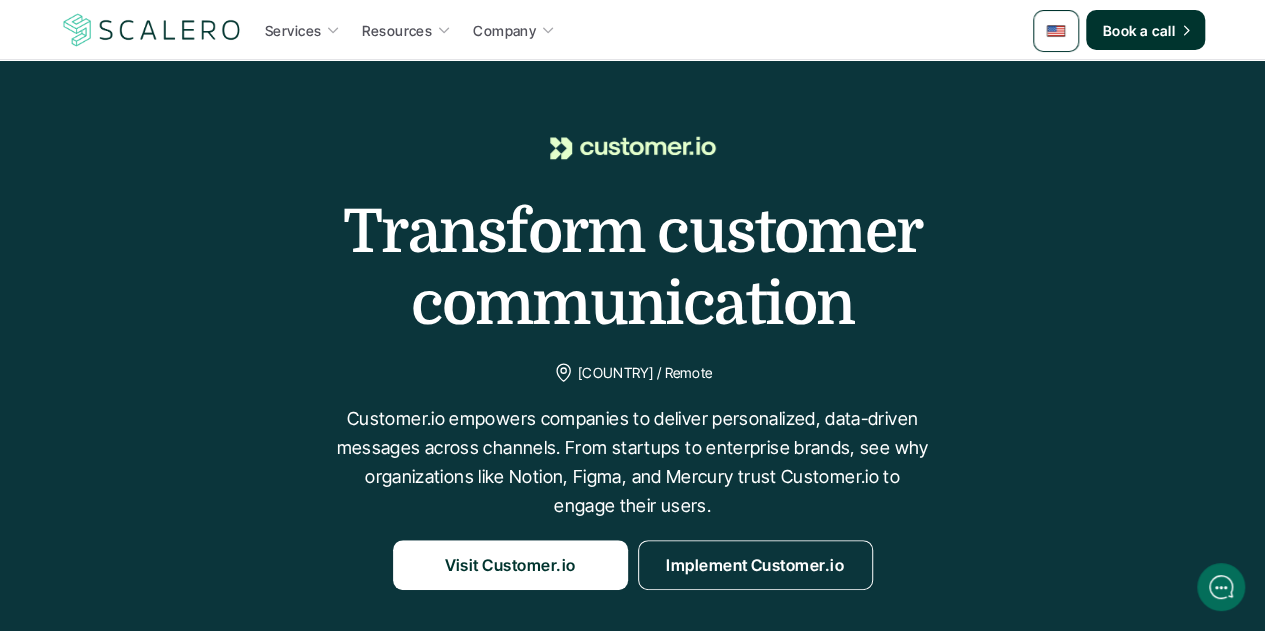 scroll, scrollTop: 0, scrollLeft: 0, axis: both 